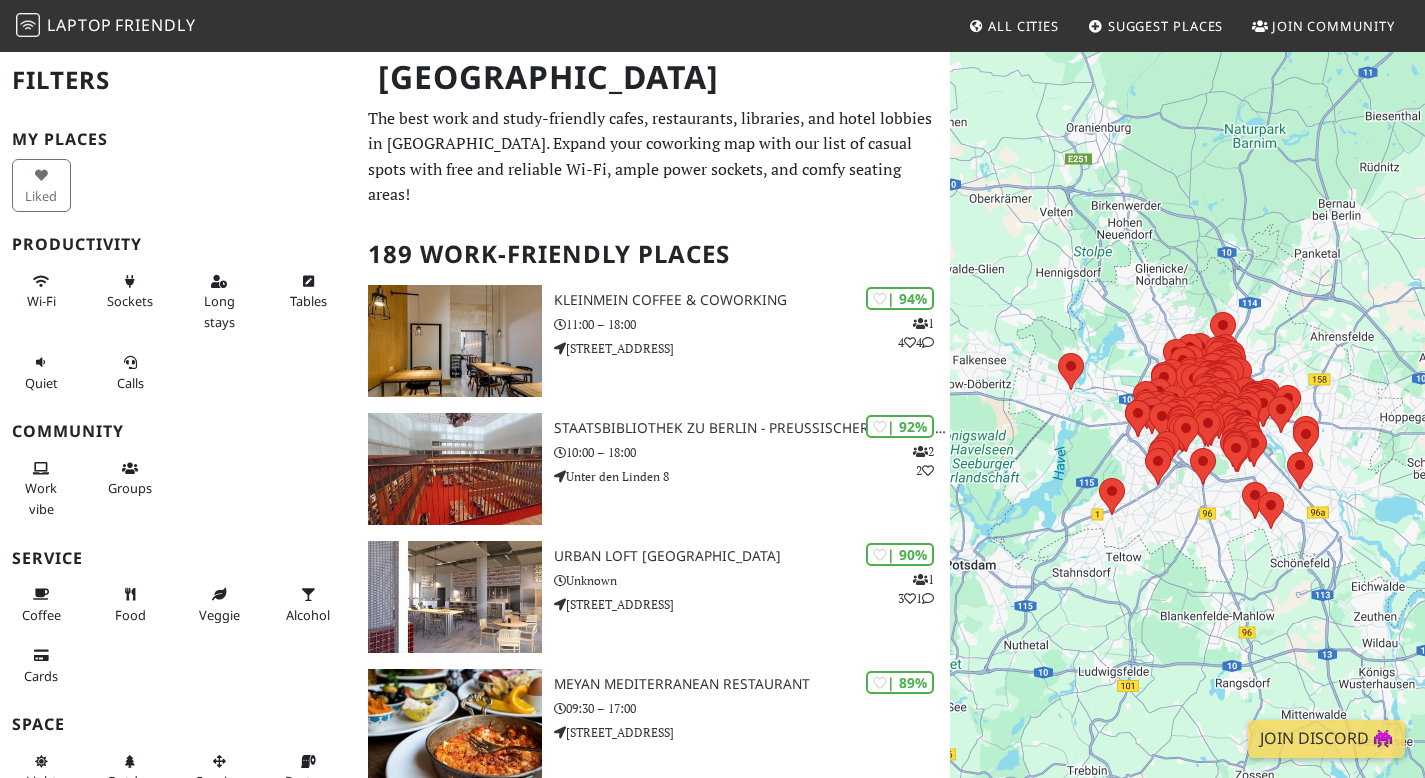 scroll, scrollTop: 0, scrollLeft: 0, axis: both 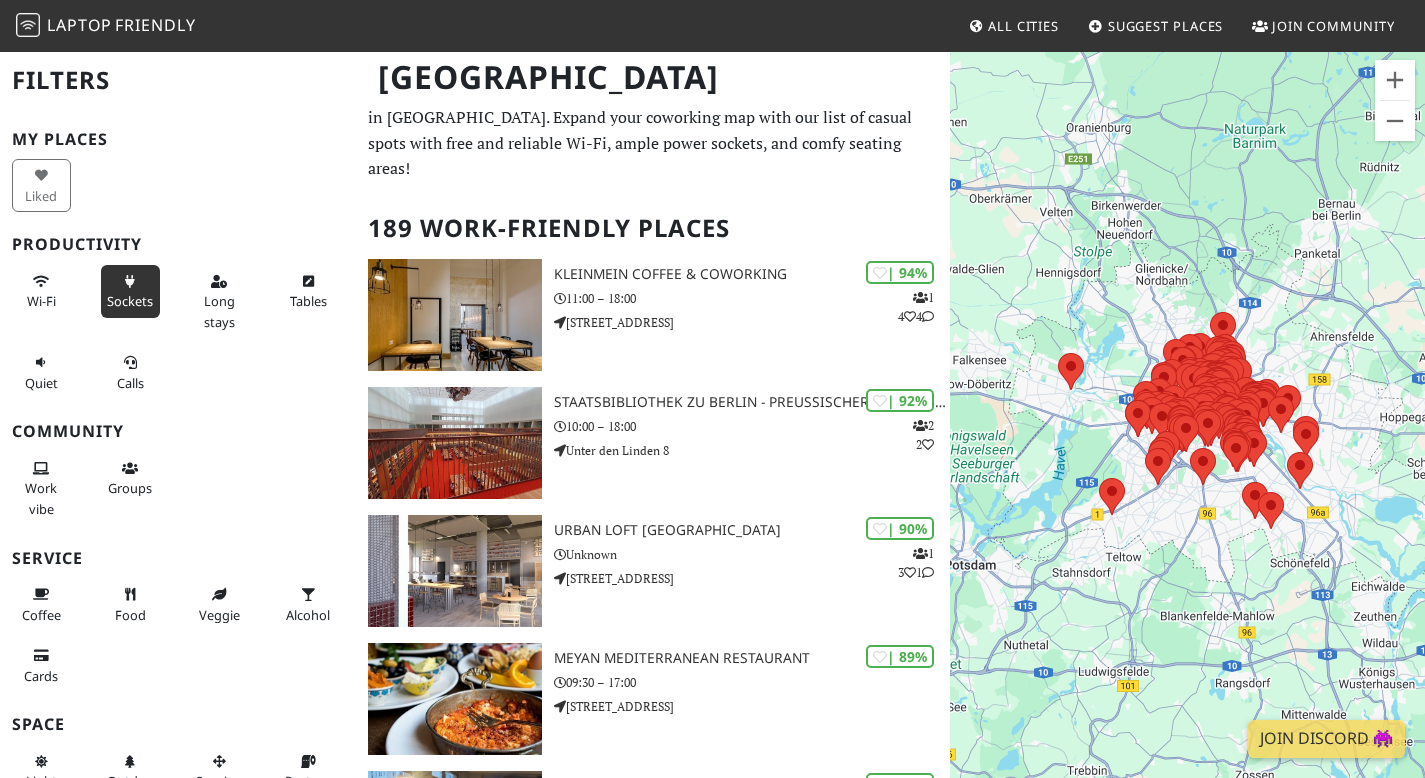 click on "Sockets" at bounding box center [130, 301] 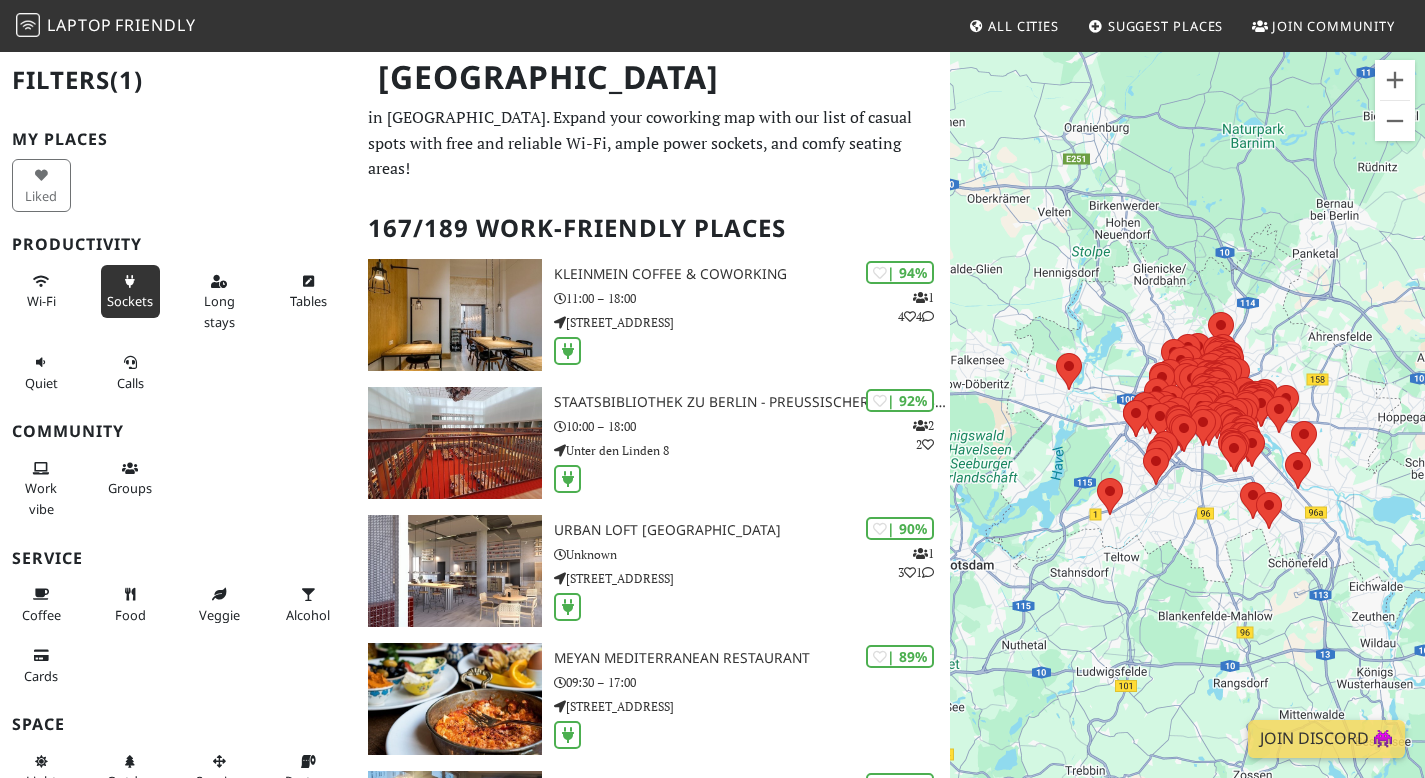 click on "Um von einem Element zum anderen zu gelangen, drückst du die Pfeiltasten entsprechend." at bounding box center [1187, 439] 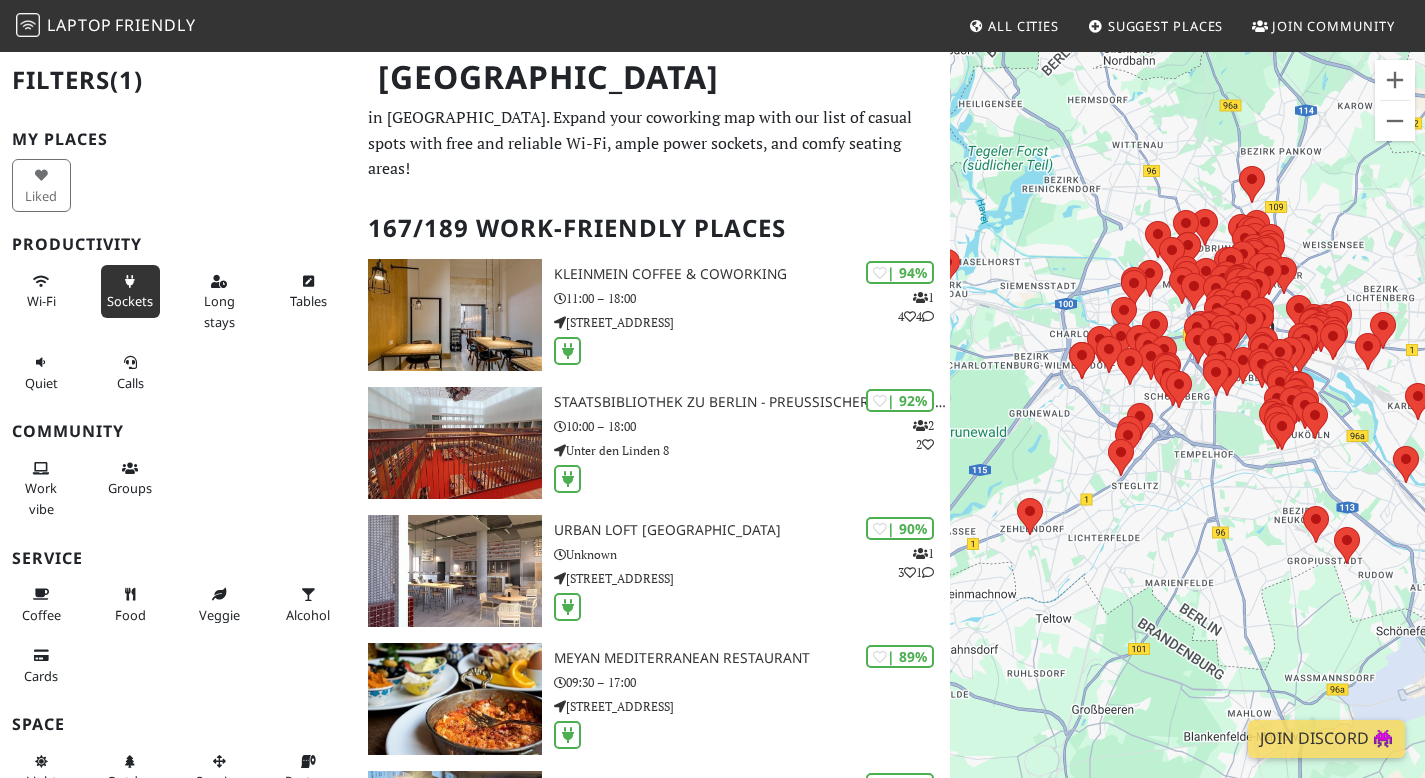 click on "Um von einem Element zum anderen zu gelangen, drückst du die Pfeiltasten entsprechend." at bounding box center (1187, 439) 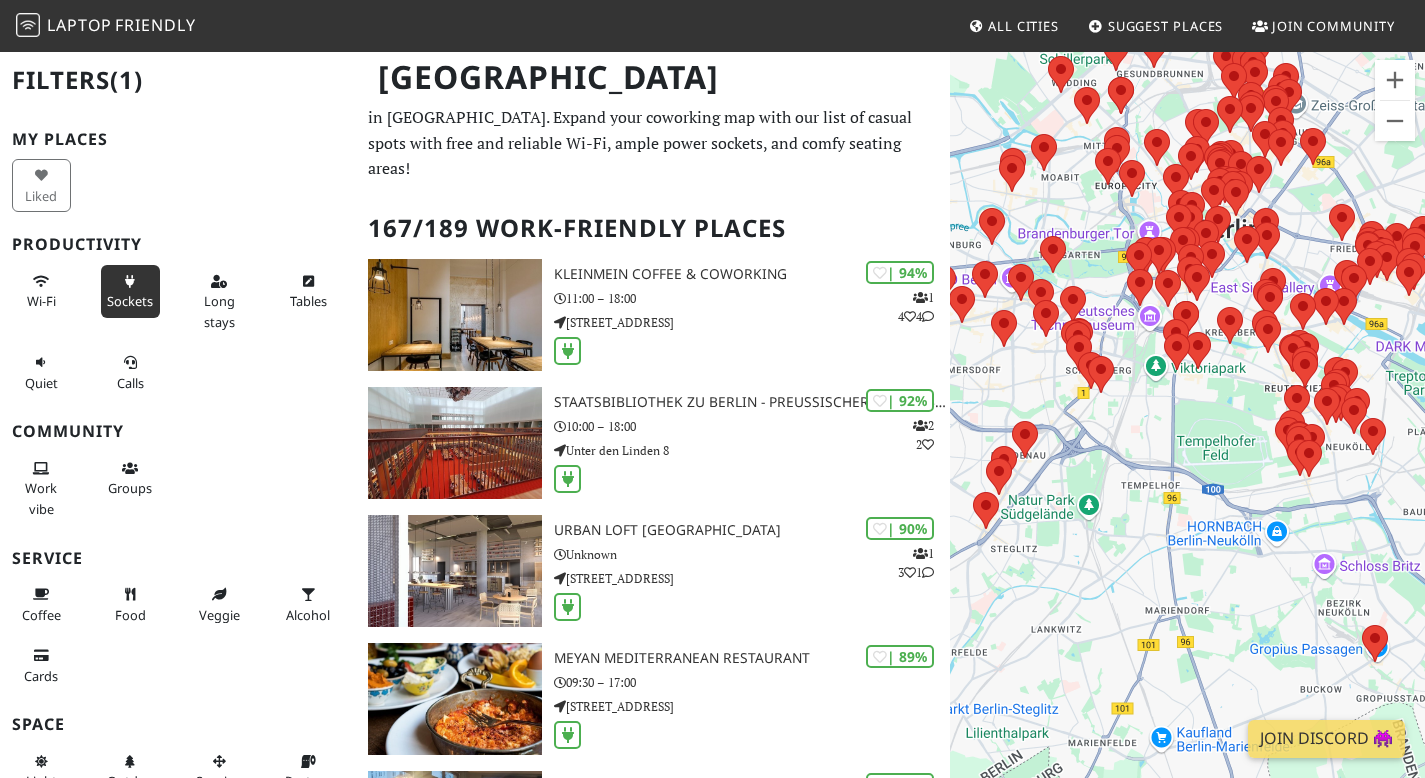 drag, startPoint x: 1284, startPoint y: 423, endPoint x: 1245, endPoint y: 423, distance: 39 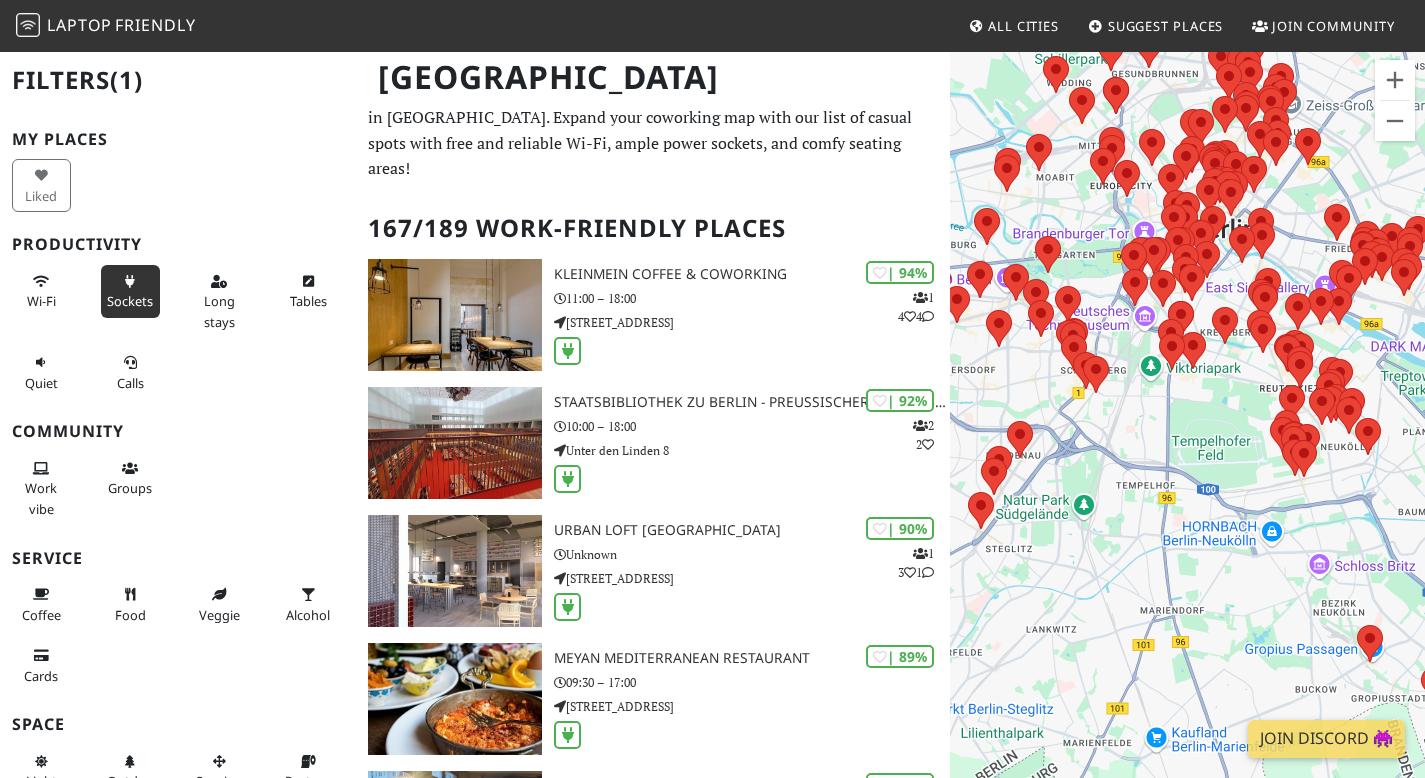 click on "Um von einem Element zum anderen zu gelangen, drückst du die Pfeiltasten entsprechend." at bounding box center [1187, 439] 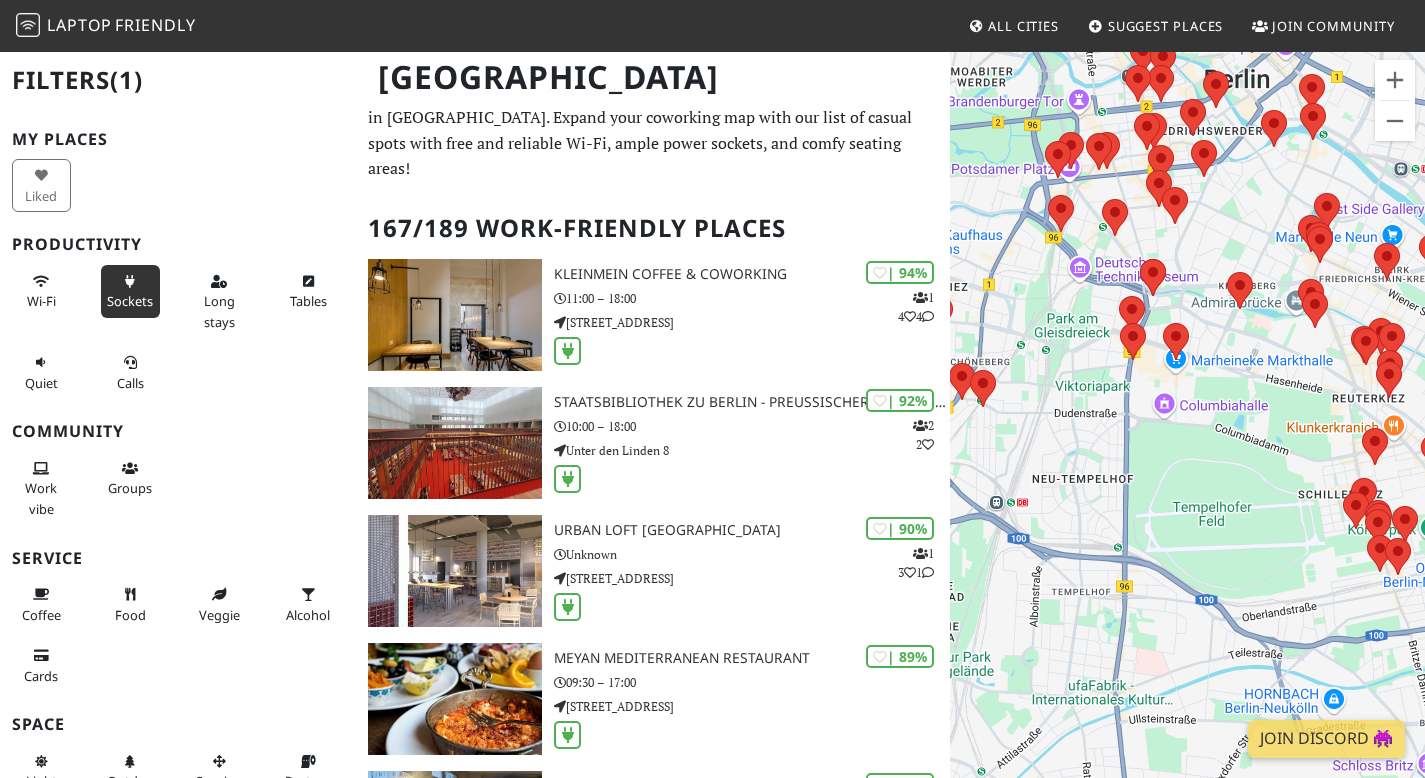 click on "Um von einem Element zum anderen zu gelangen, drückst du die Pfeiltasten entsprechend." at bounding box center (1187, 439) 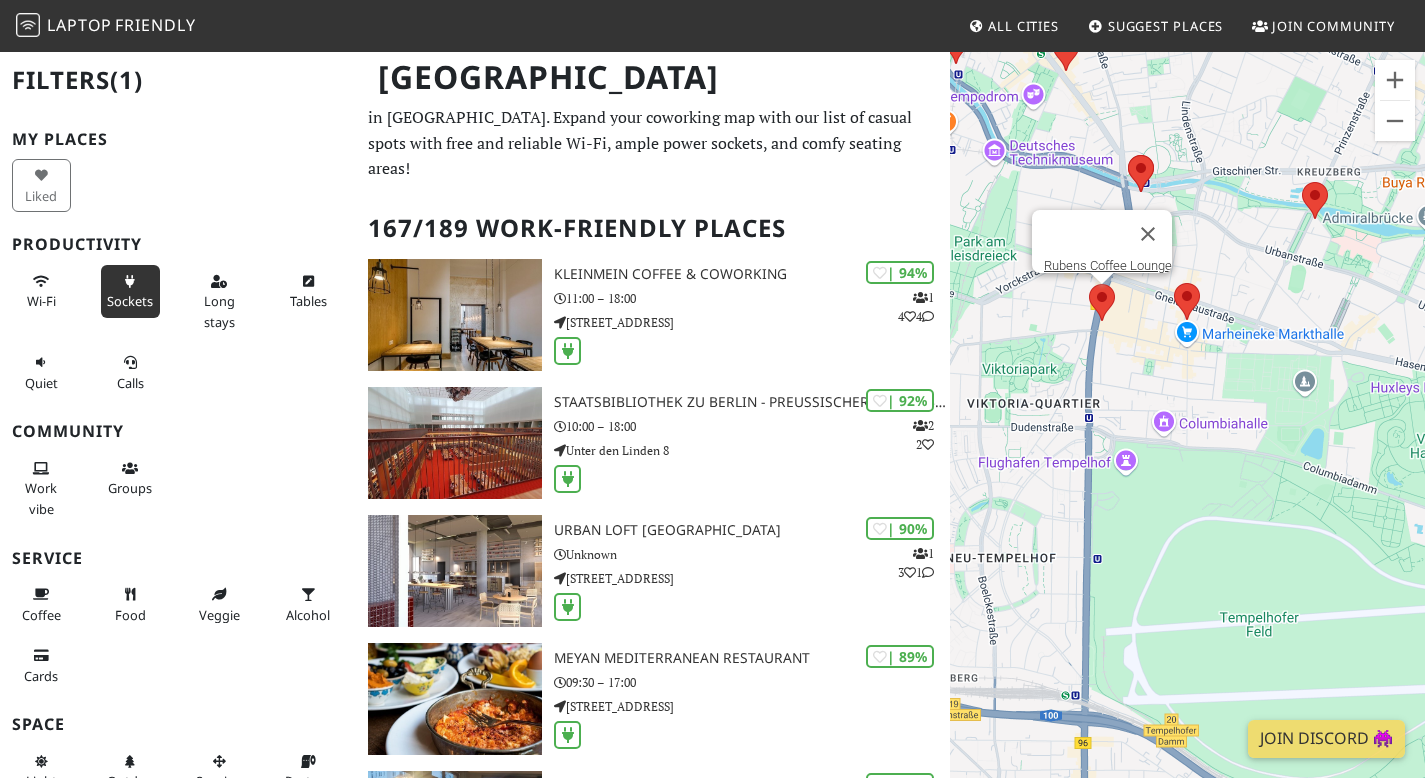 click at bounding box center (1089, 284) 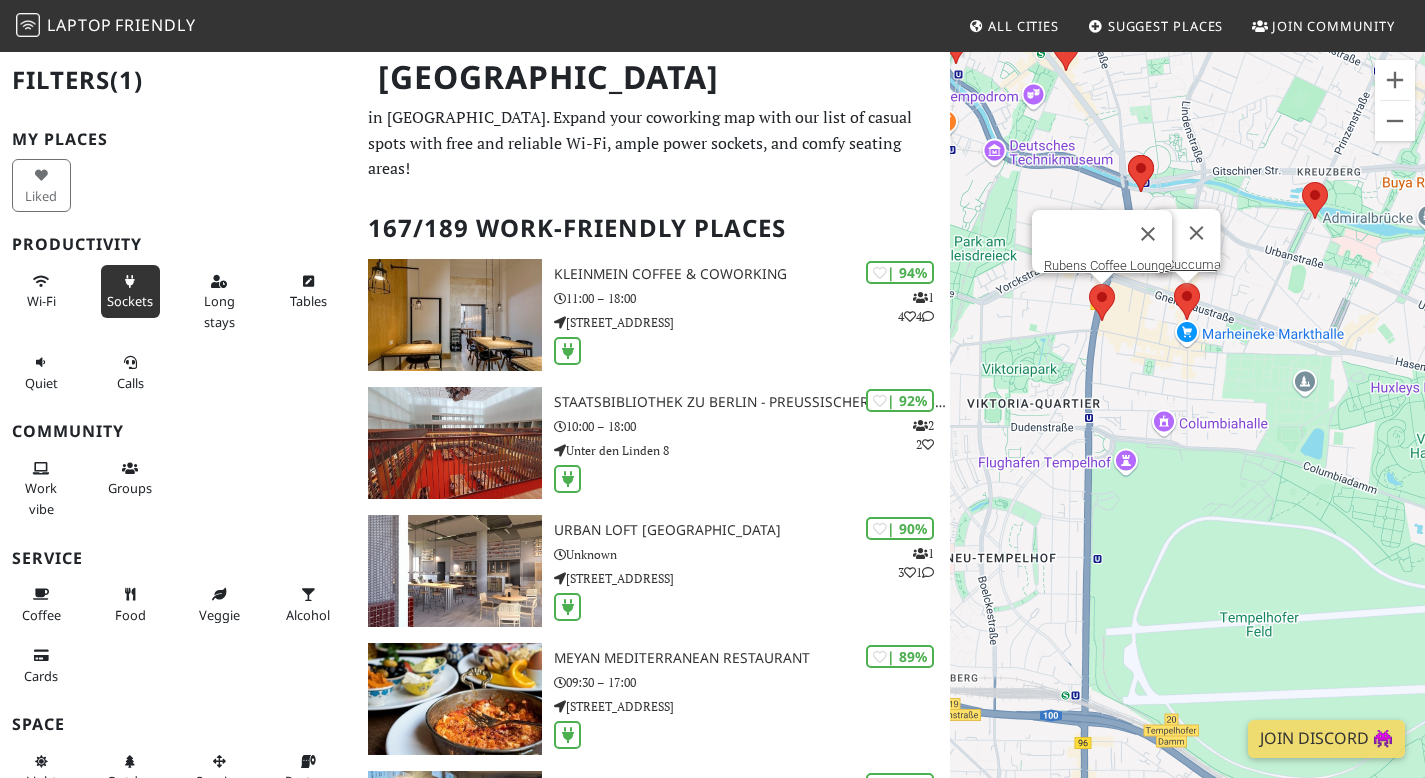 click at bounding box center (1174, 283) 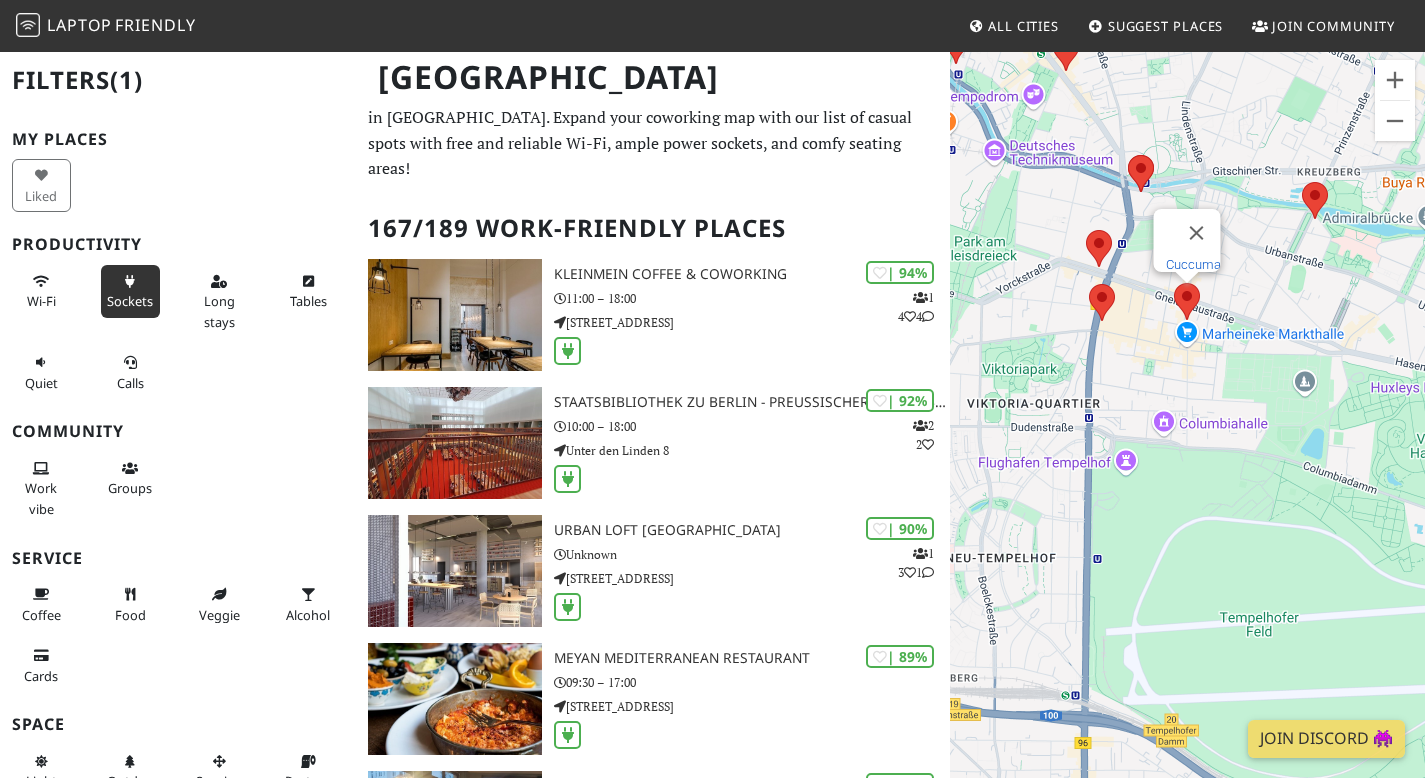 click on "Cuccuma" at bounding box center (1192, 264) 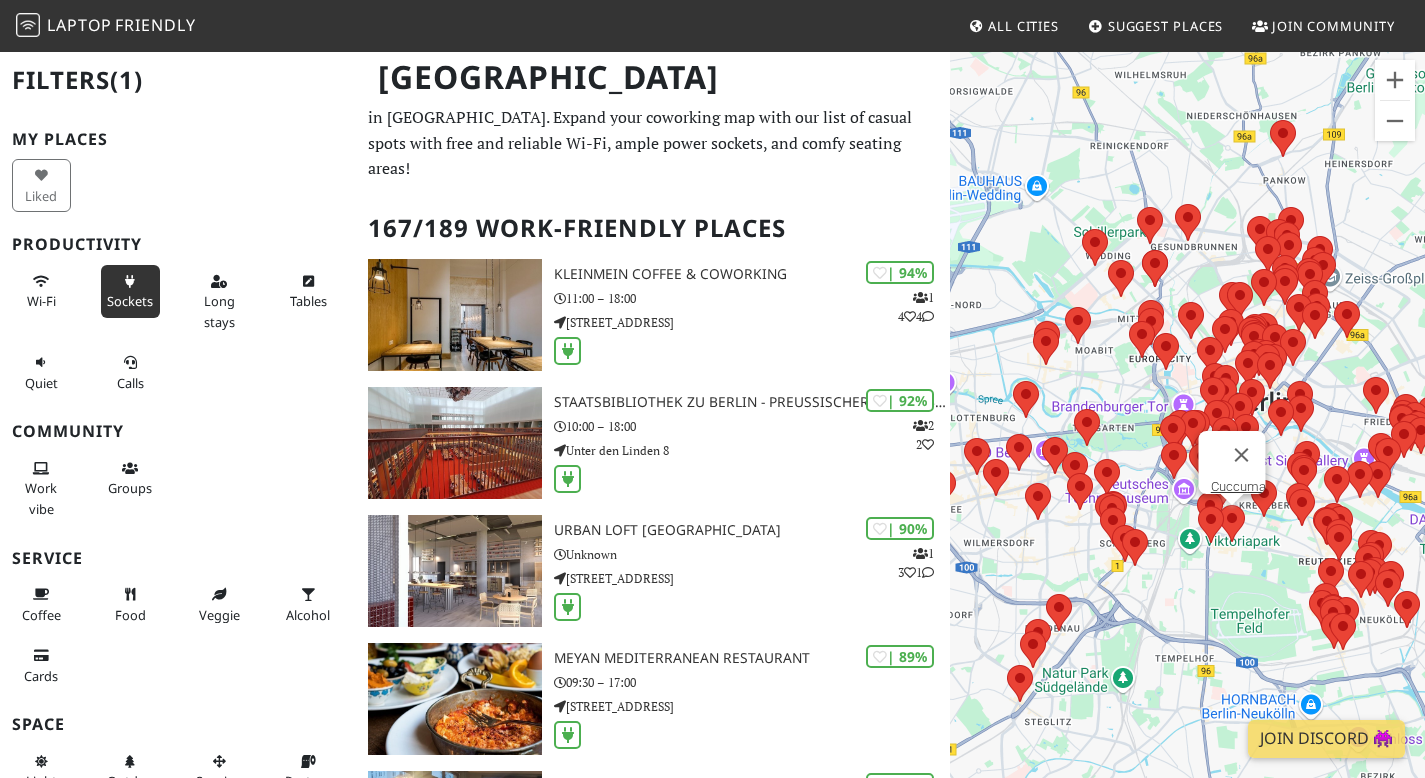 click on "Um von einem Element zum anderen zu gelangen, drückst du die Pfeiltasten entsprechend. Cuccuma" at bounding box center [1187, 439] 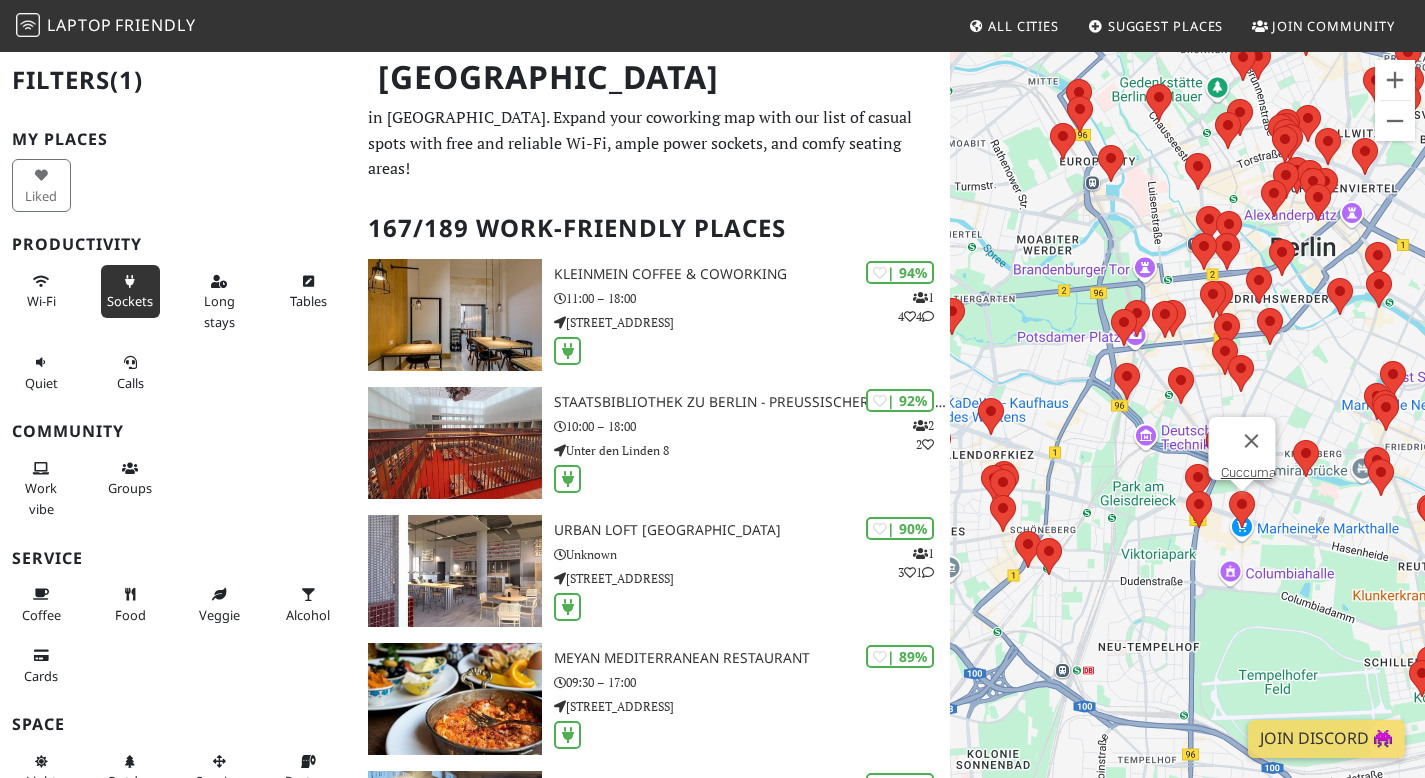 click on "Um von einem Element zum anderen zu gelangen, drückst du die Pfeiltasten entsprechend. Cuccuma" at bounding box center (1187, 439) 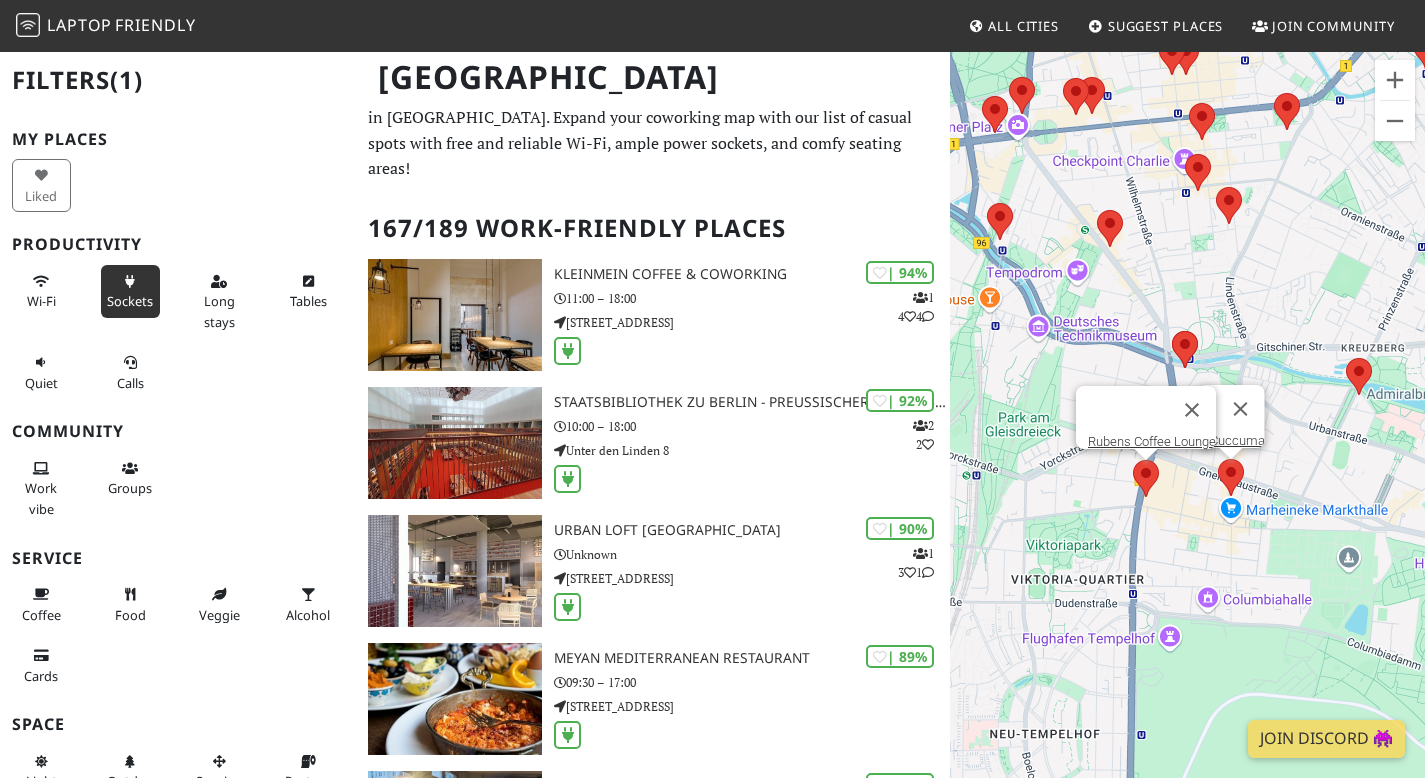 click at bounding box center (1133, 460) 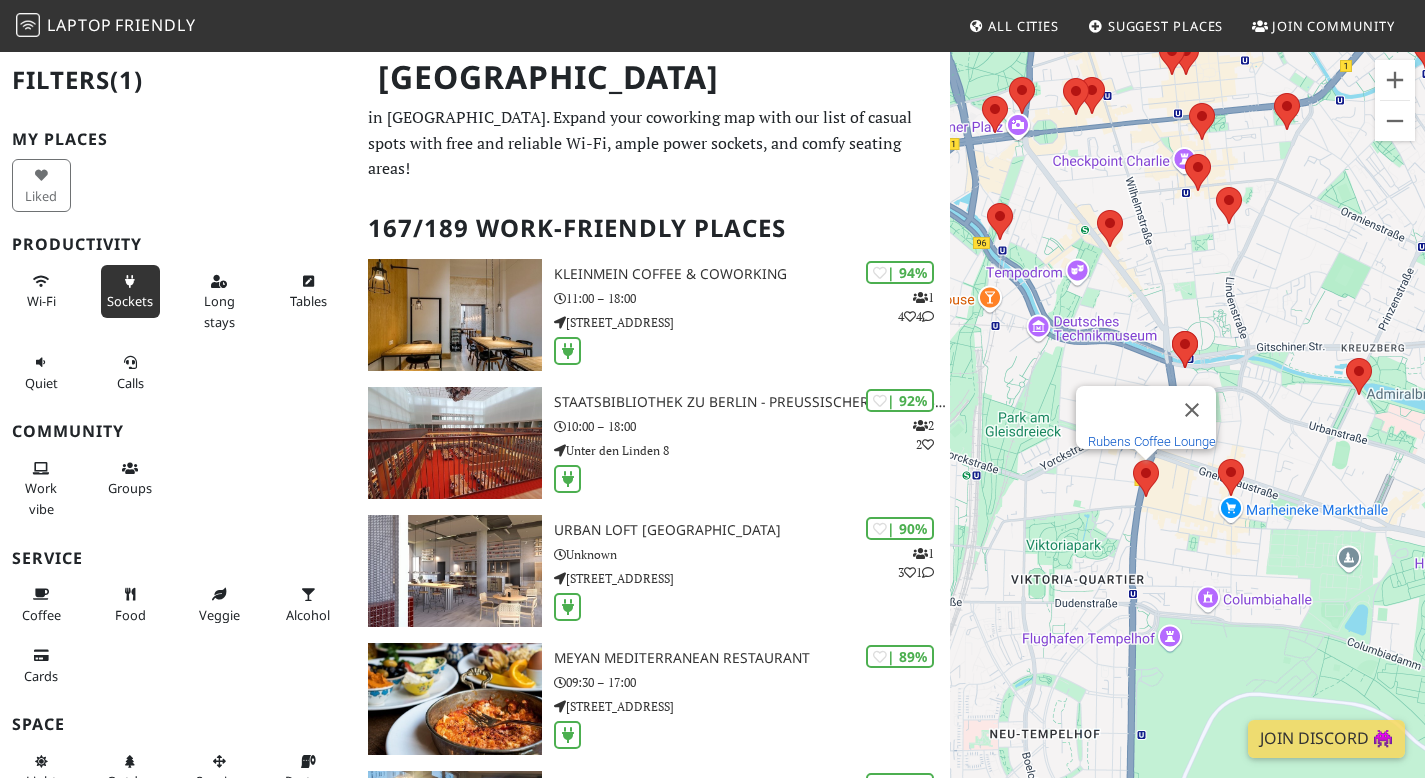 click on "Rubens Coffee Lounge" at bounding box center [1152, 441] 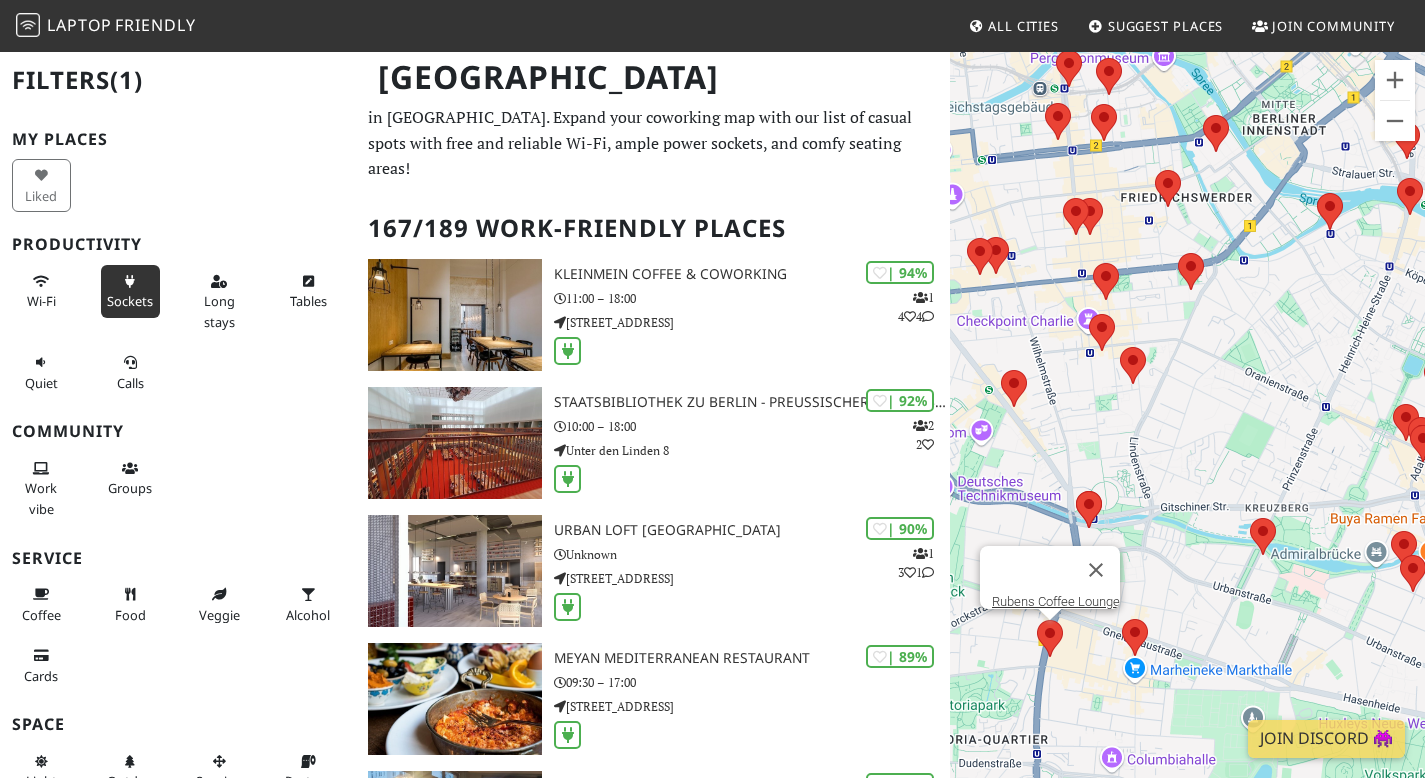drag, startPoint x: 1253, startPoint y: 594, endPoint x: 1161, endPoint y: 472, distance: 152.80052 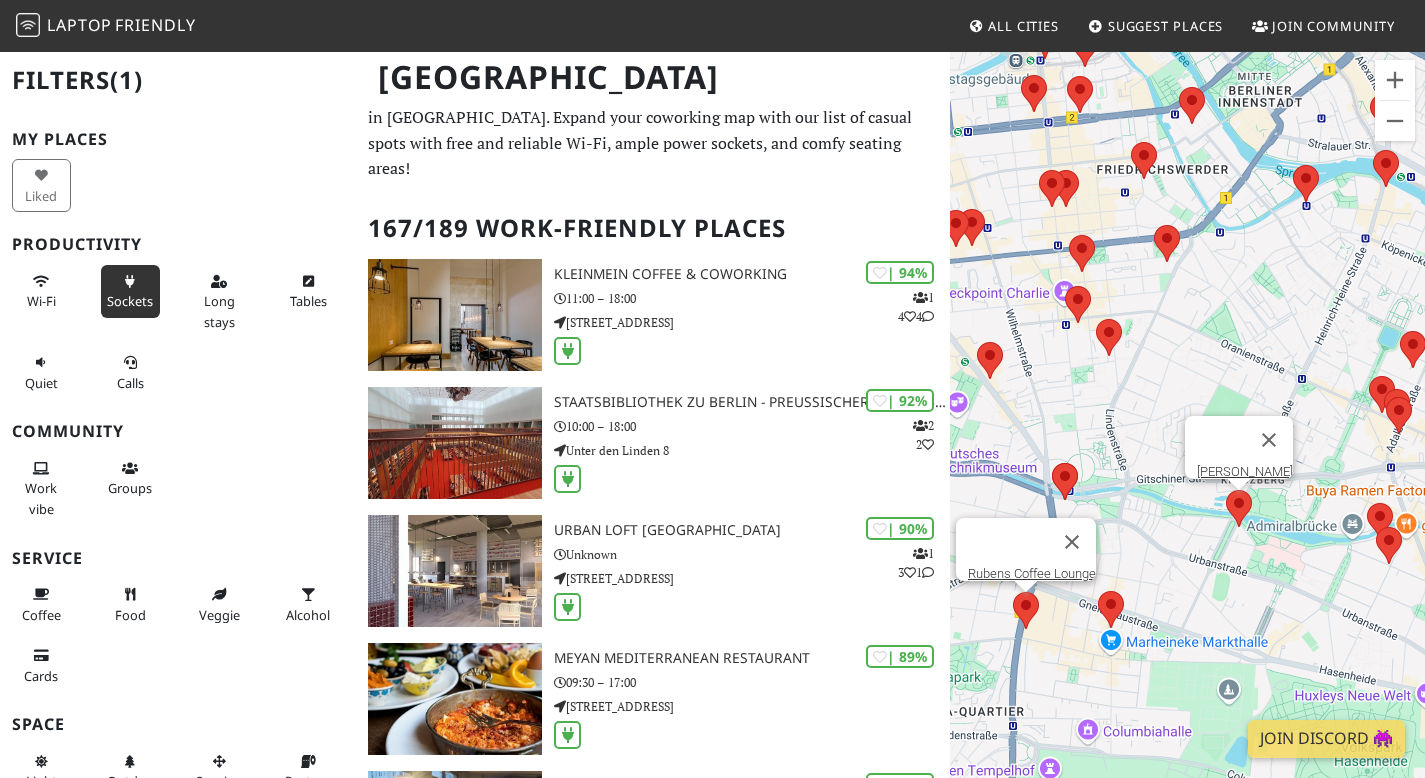 click at bounding box center [1226, 490] 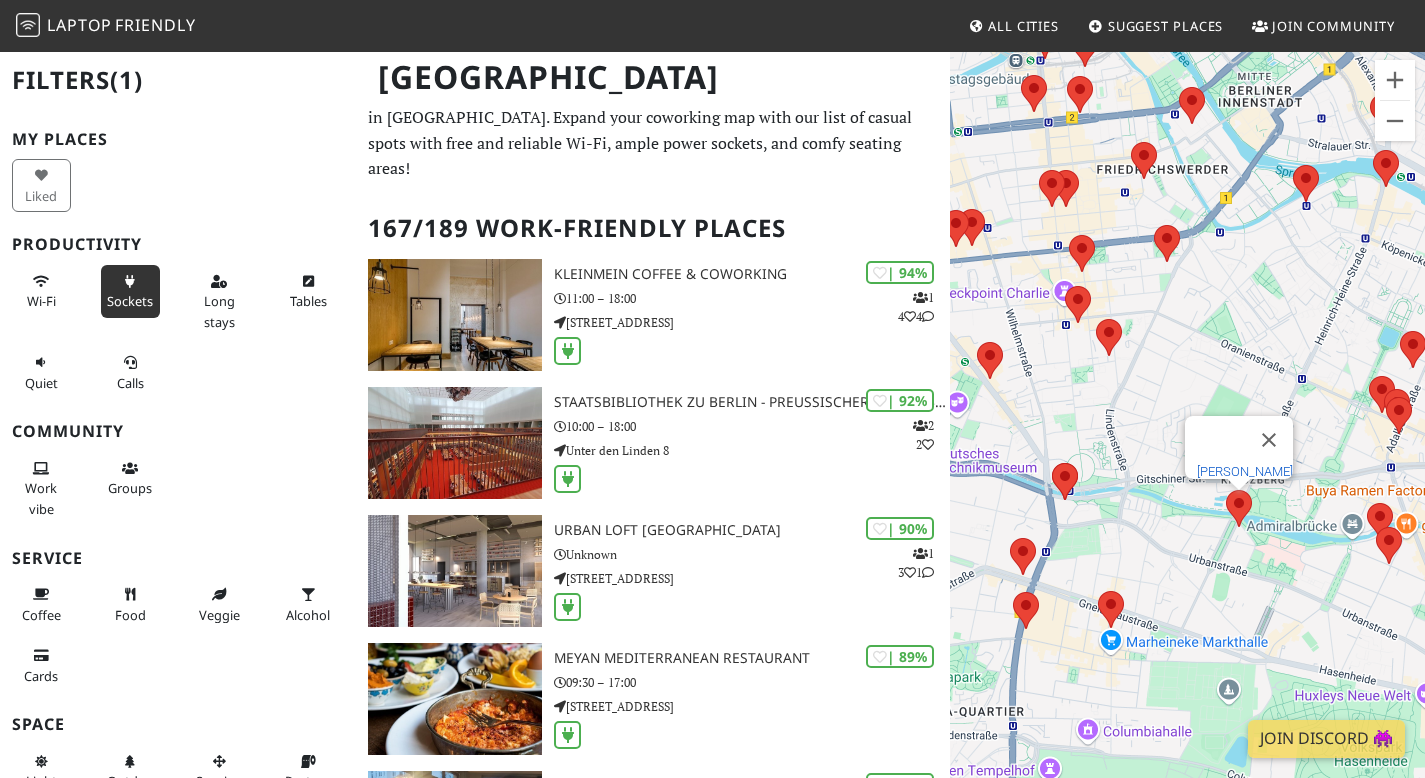 click on "A.Horn" at bounding box center (1245, 471) 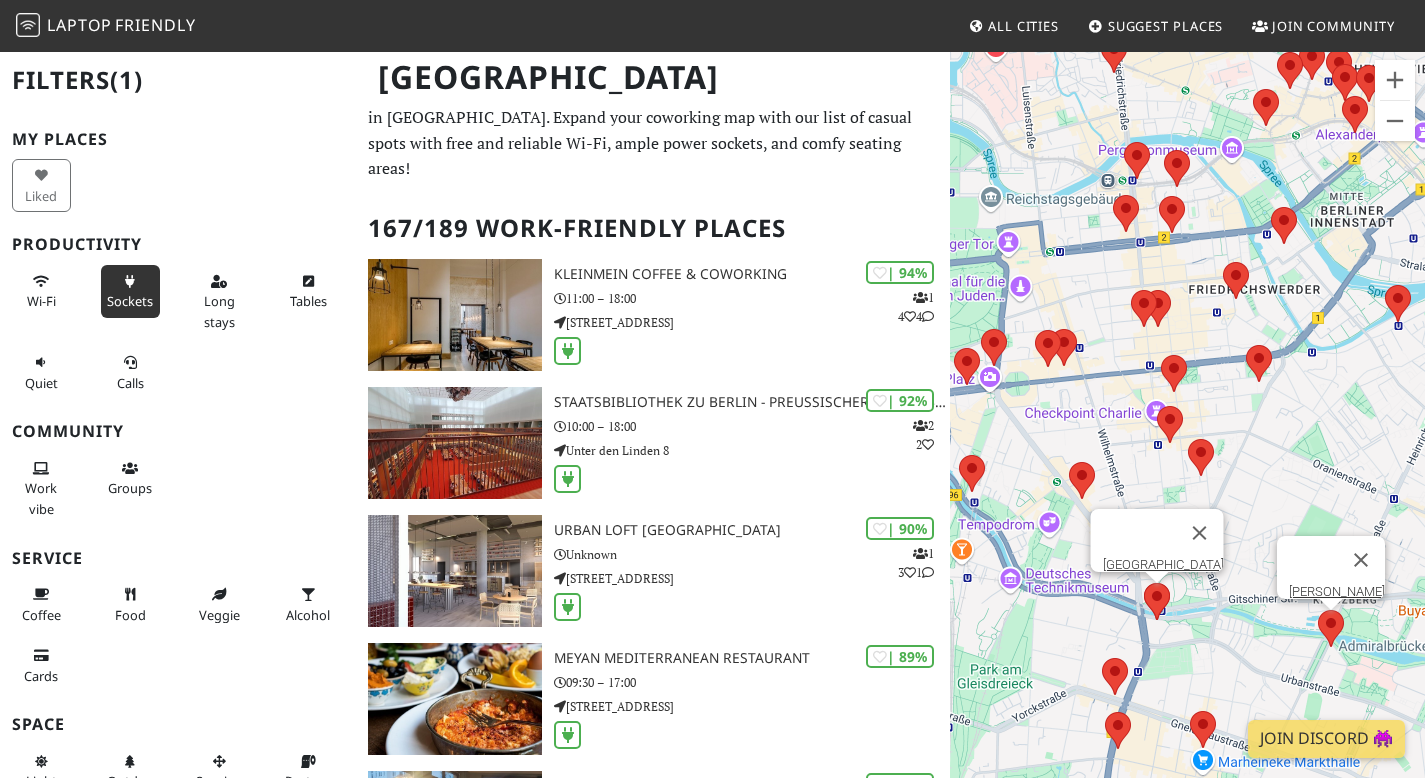 click at bounding box center [1144, 583] 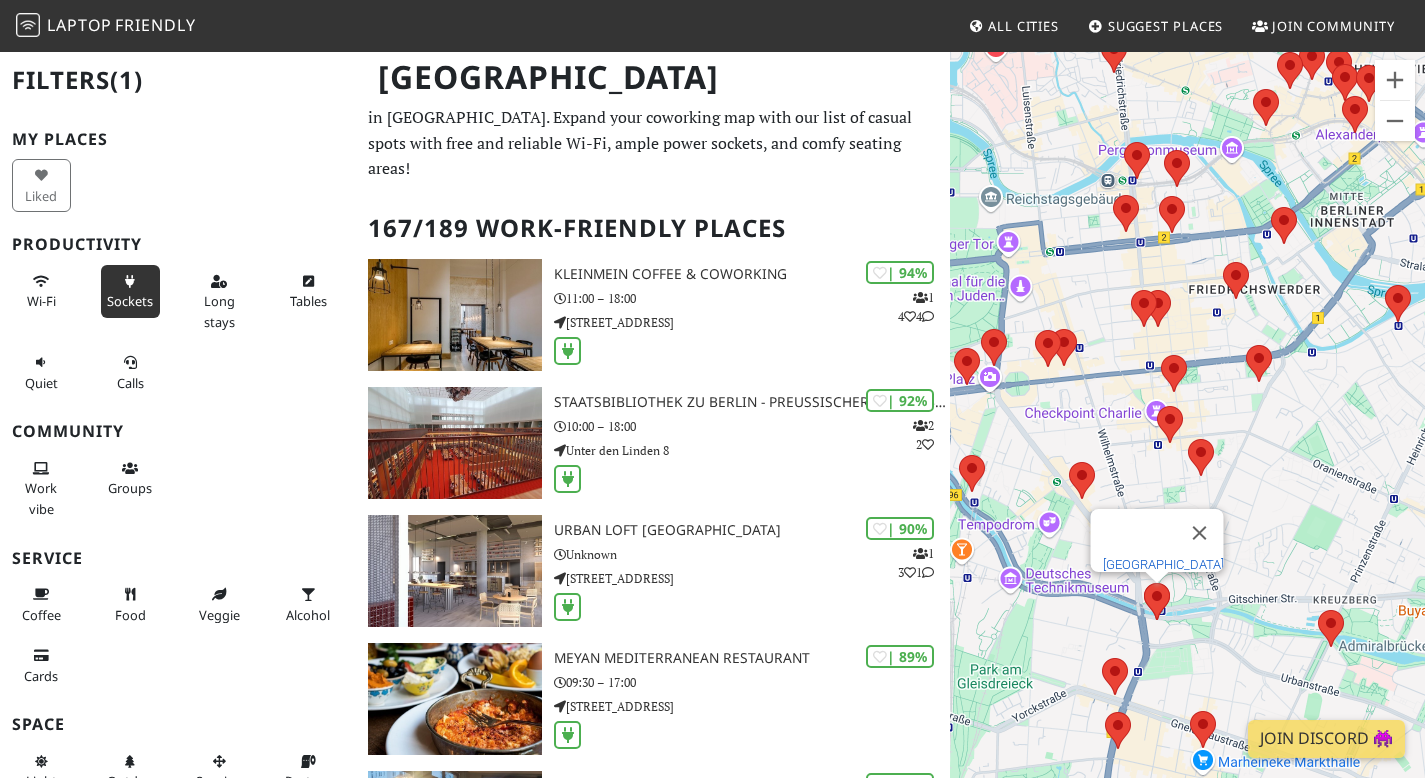 click on "Hallesches Haus" at bounding box center (1162, 564) 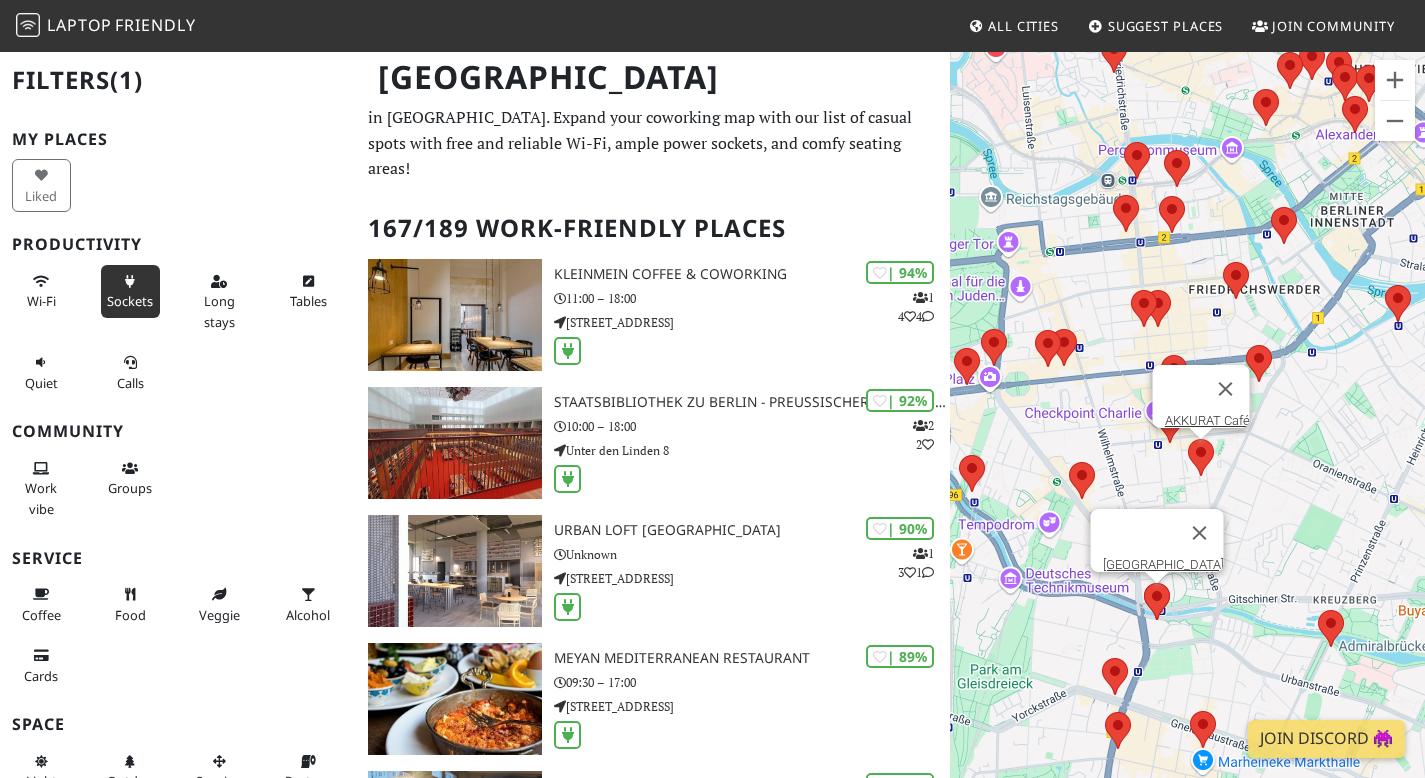 click at bounding box center (1188, 439) 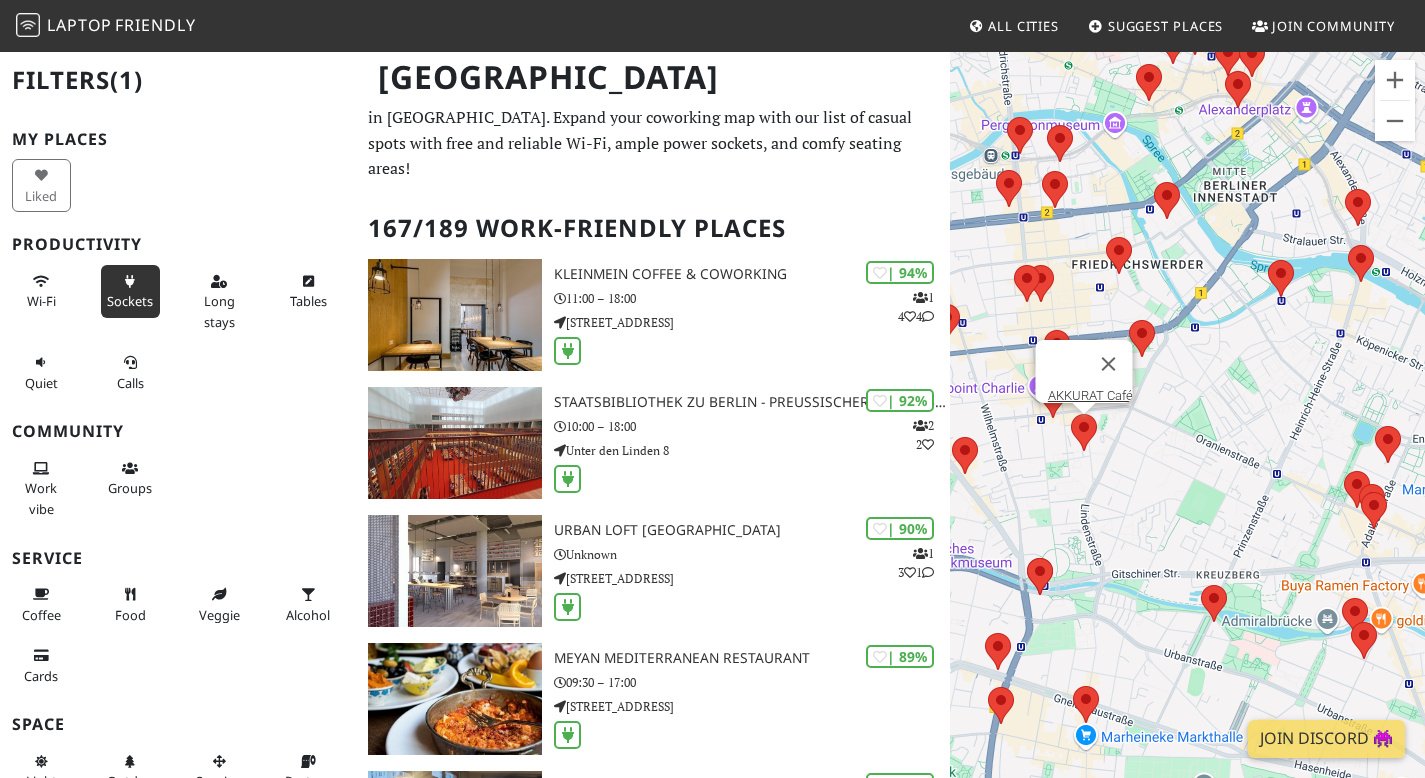 drag, startPoint x: 1230, startPoint y: 551, endPoint x: 1109, endPoint y: 515, distance: 126.24183 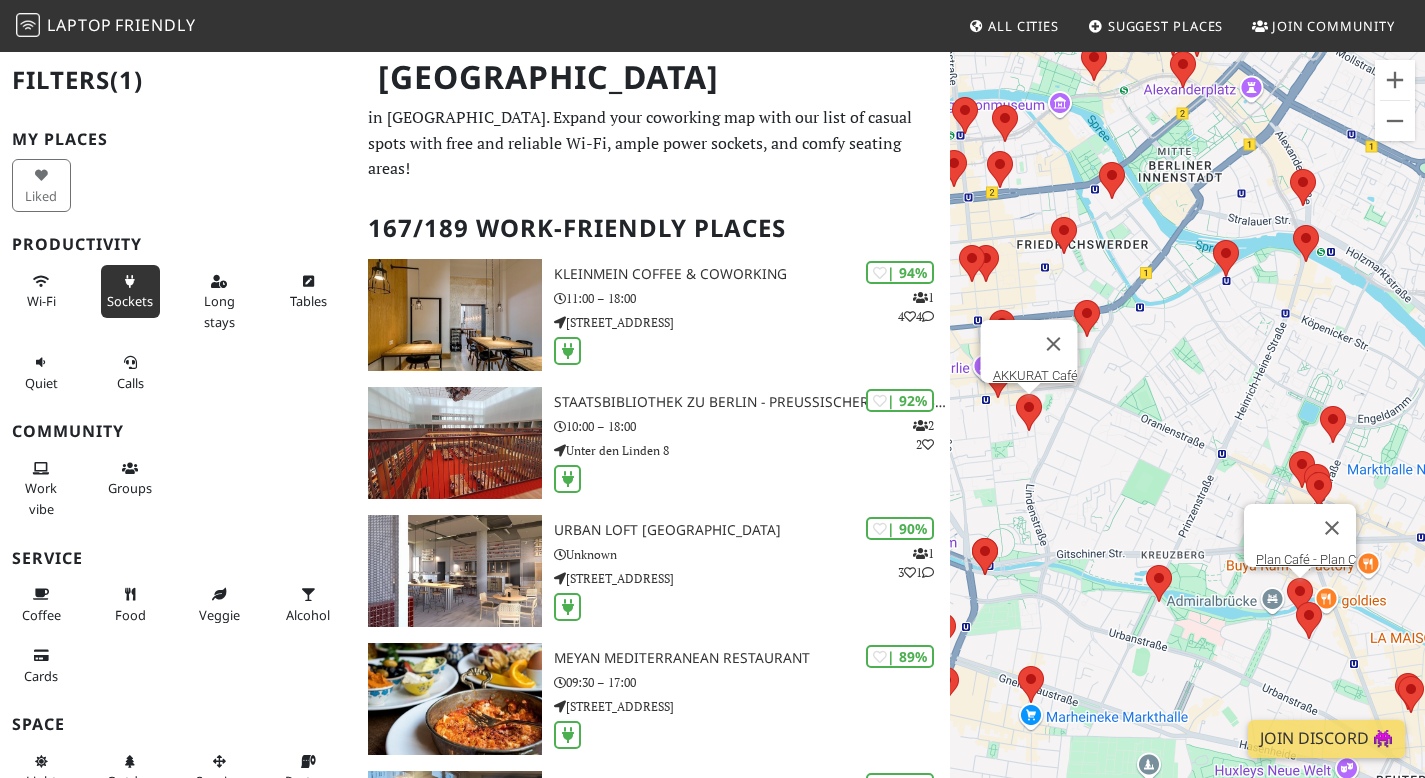 click at bounding box center (1287, 578) 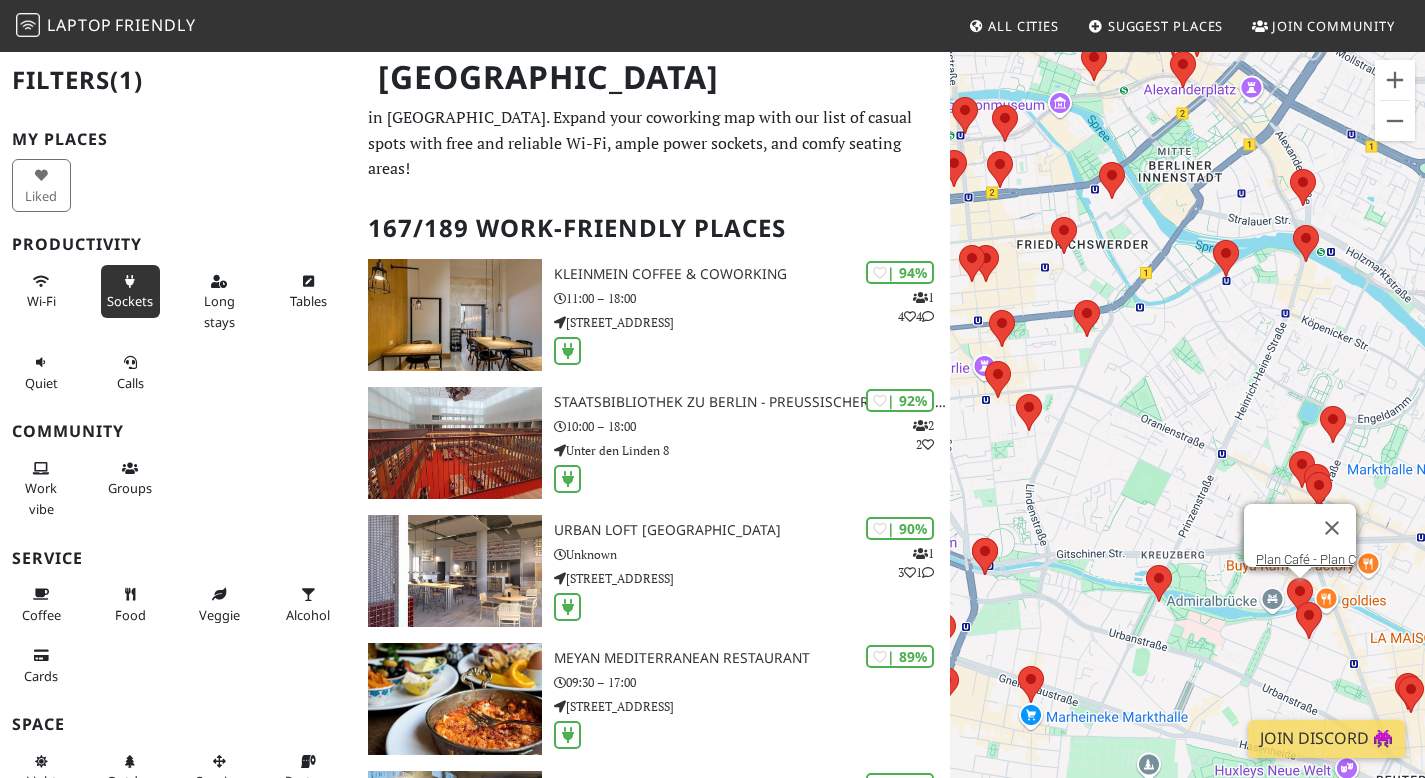 click at bounding box center (1287, 578) 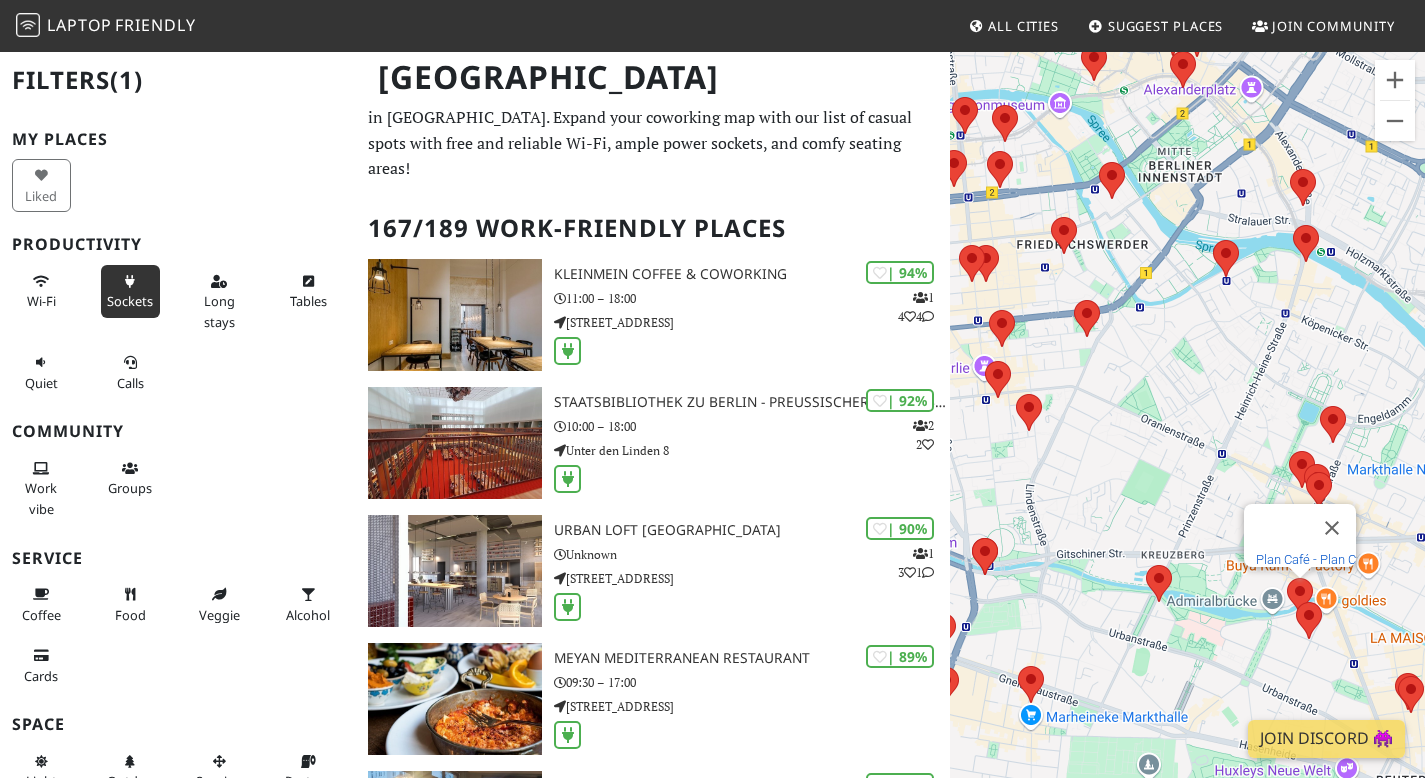 click on "Plan Café - Plan C" at bounding box center (1306, 559) 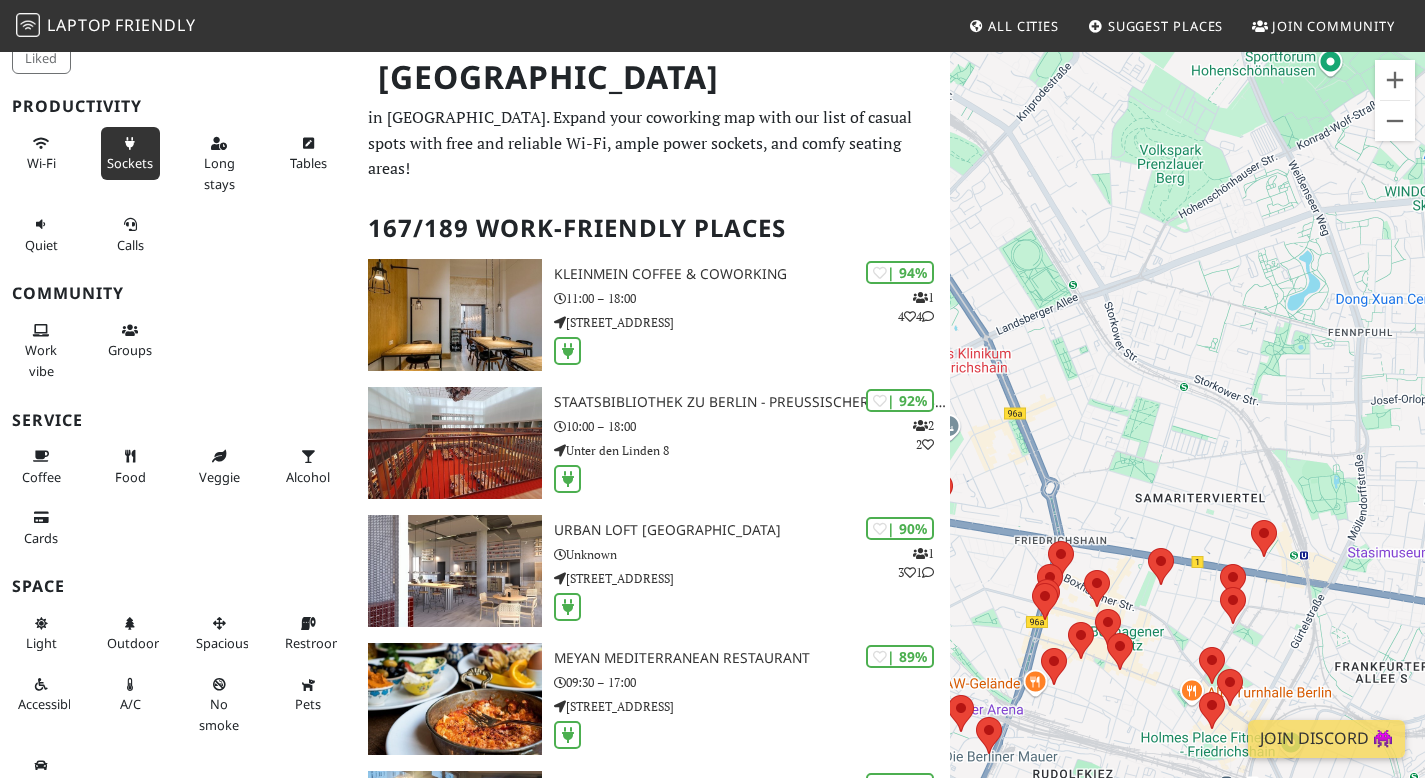 scroll, scrollTop: 166, scrollLeft: 0, axis: vertical 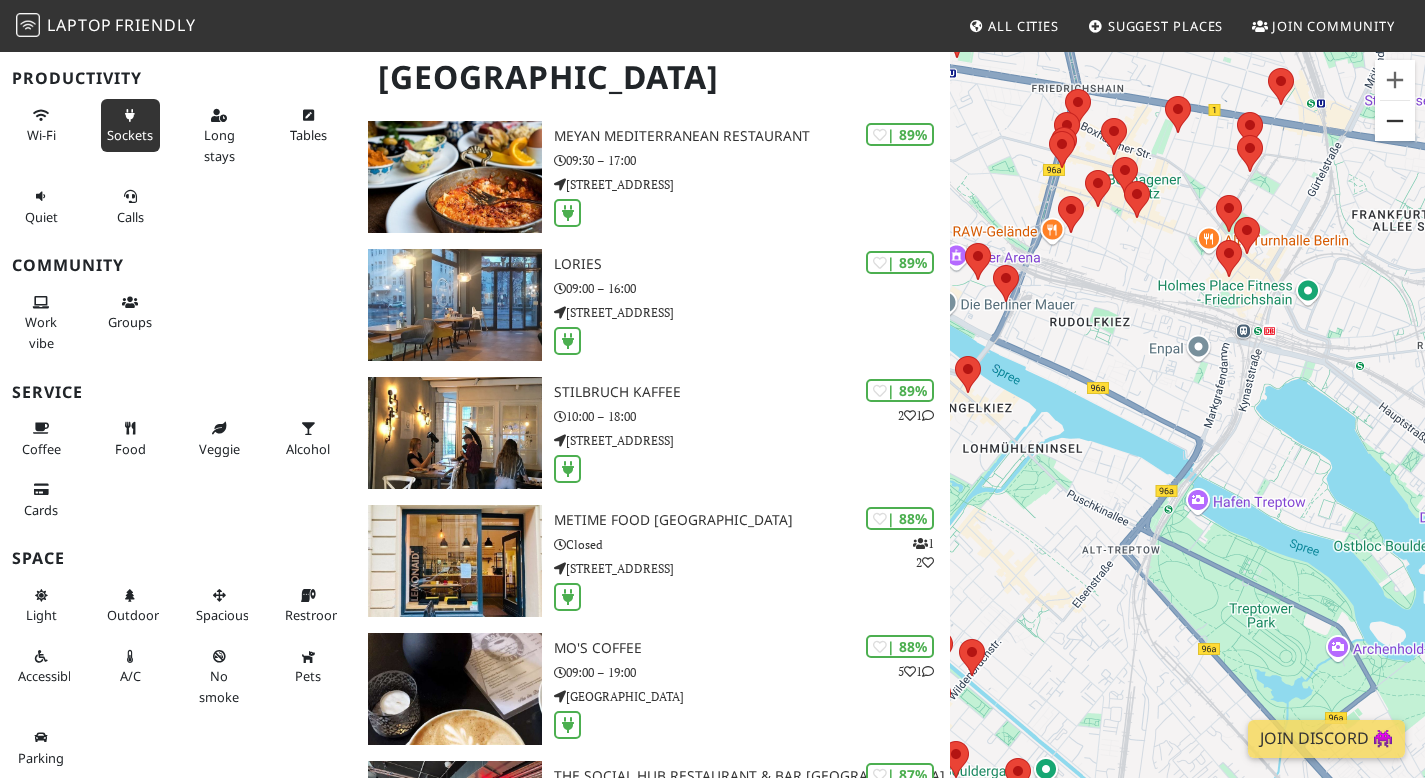 click at bounding box center [1395, 121] 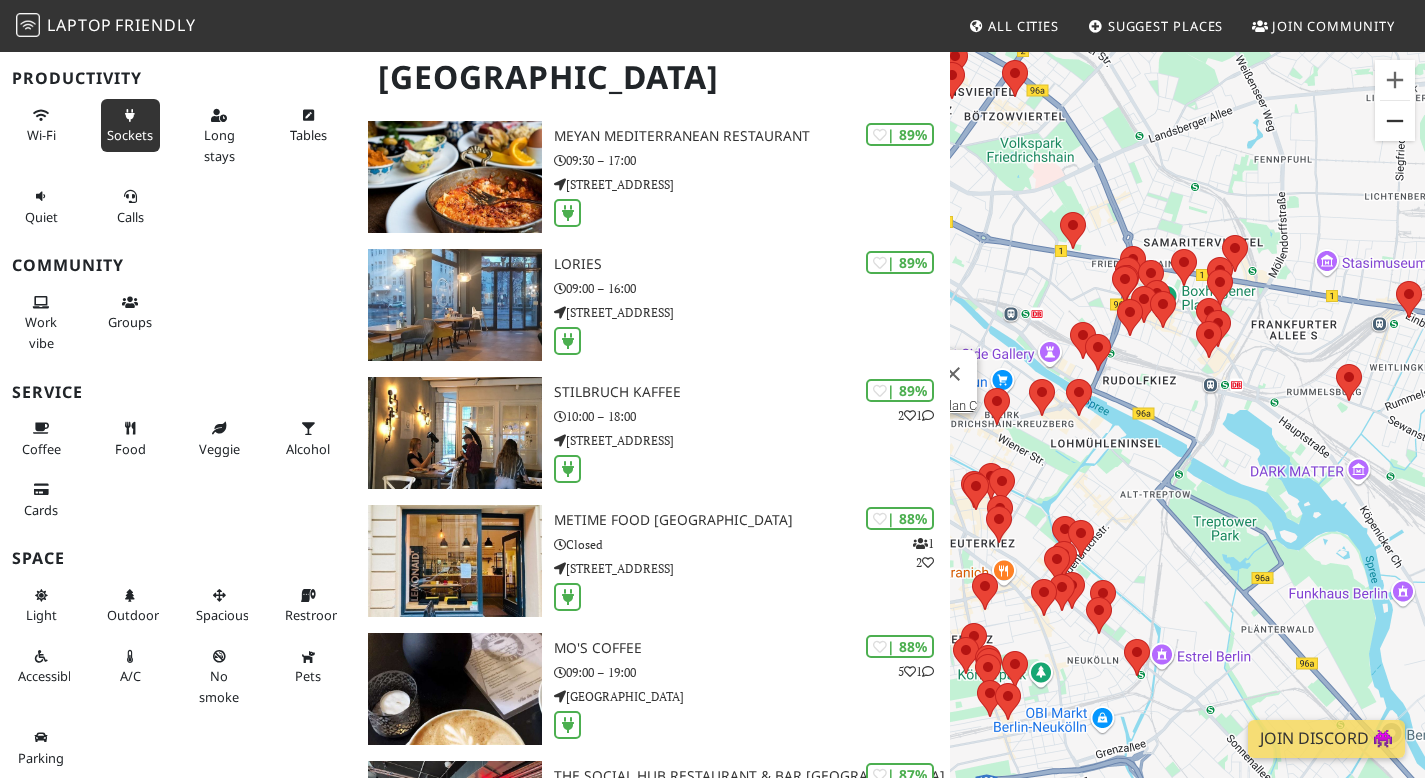 click at bounding box center (1395, 121) 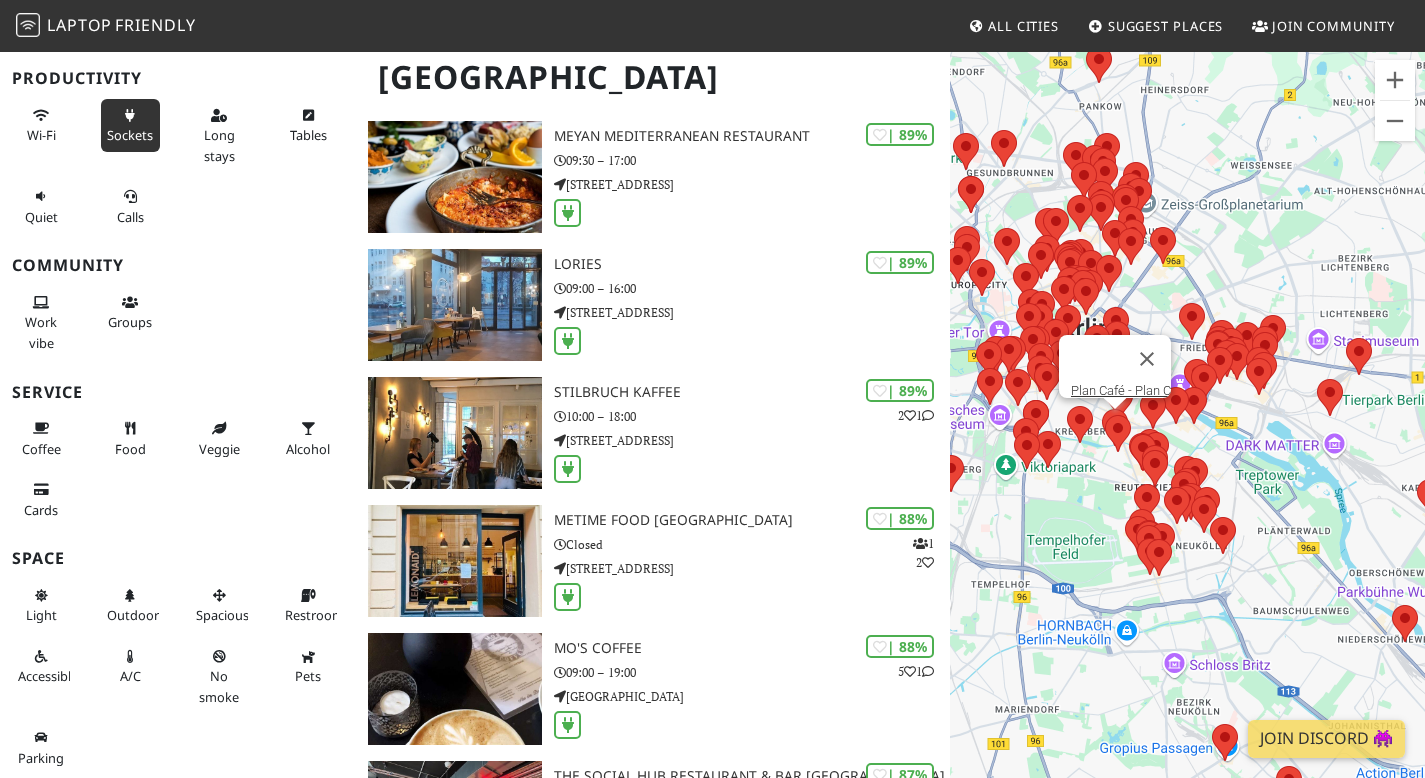drag, startPoint x: 1038, startPoint y: 511, endPoint x: 1136, endPoint y: 507, distance: 98.0816 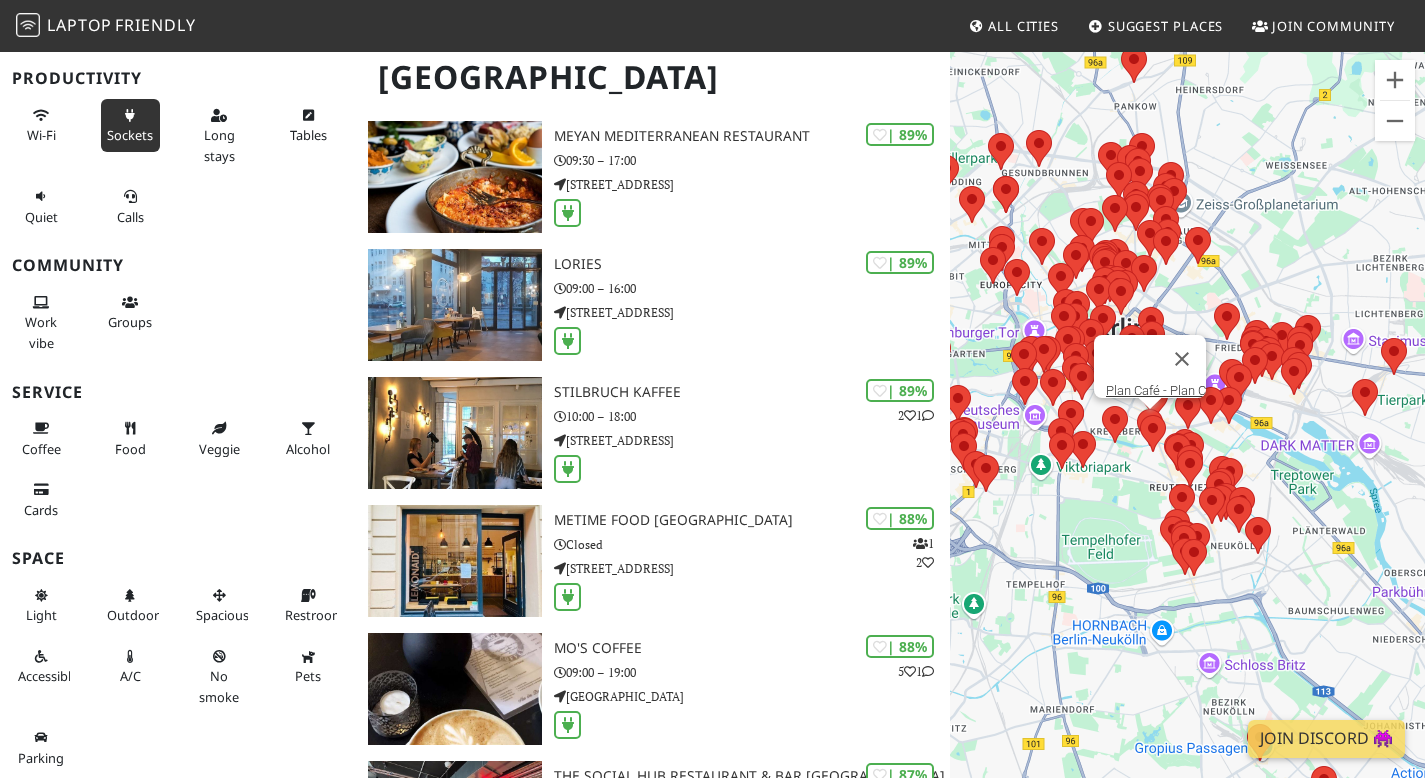 click on "Um von einem Element zum anderen zu gelangen, drückst du die Pfeiltasten entsprechend. Plan Café - Plan C" at bounding box center (1187, 439) 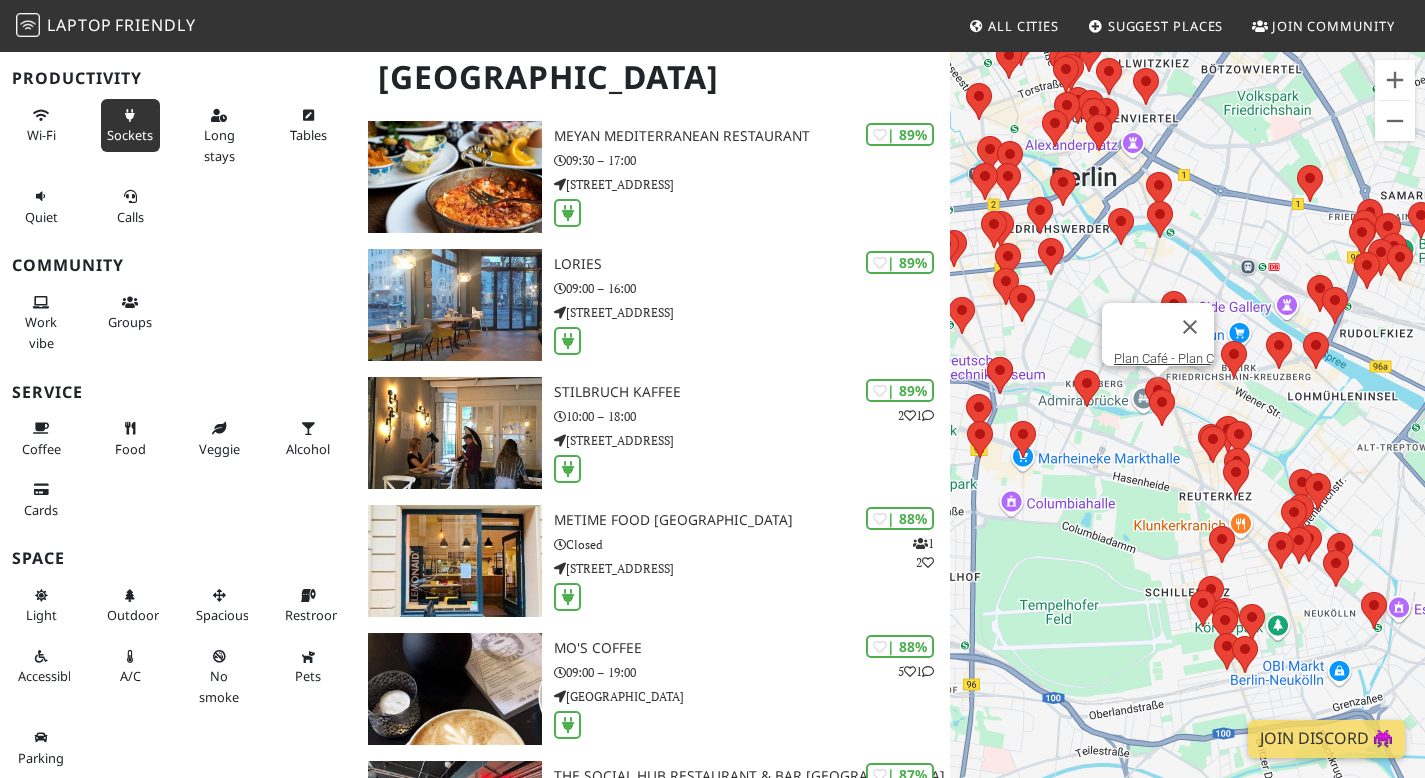 click on "Um von einem Element zum anderen zu gelangen, drückst du die Pfeiltasten entsprechend. Plan Café - Plan C" at bounding box center [1187, 439] 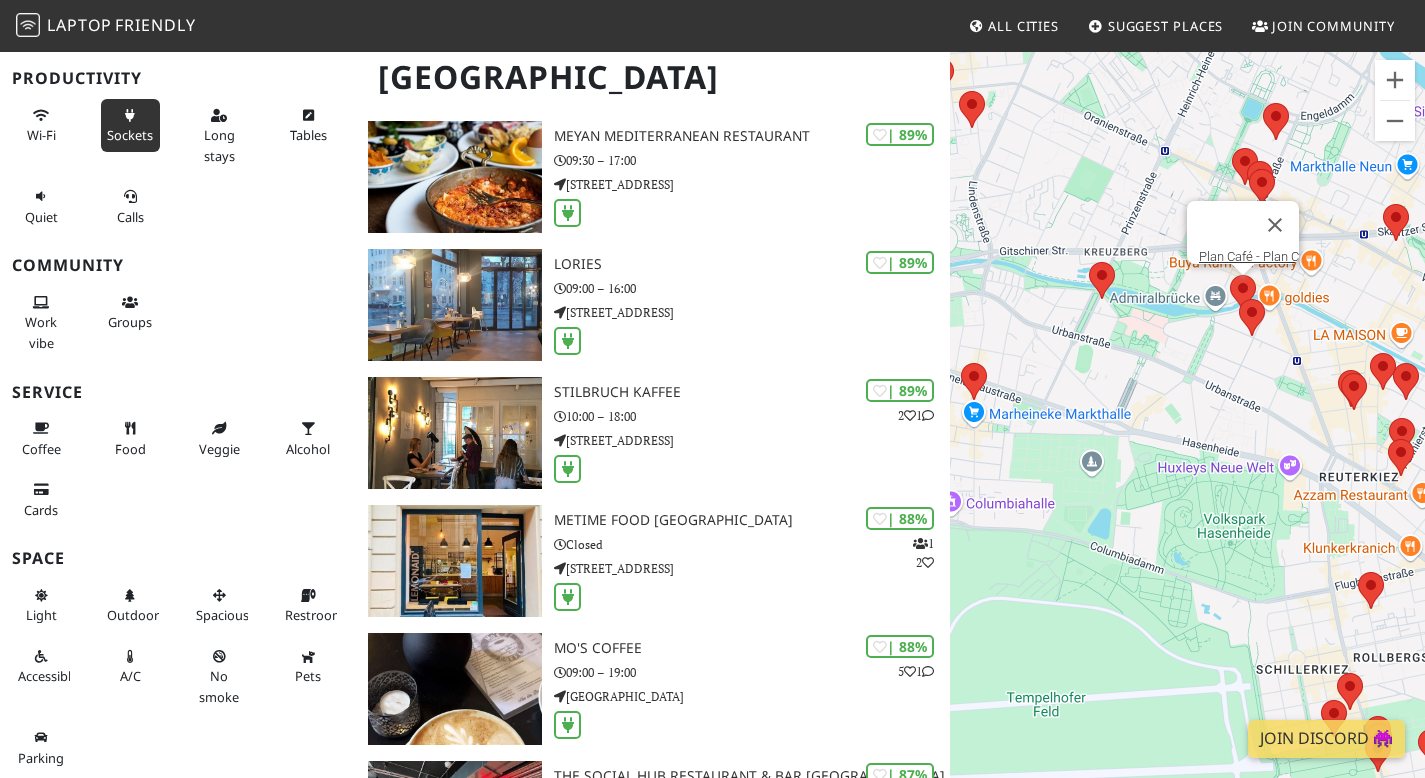 drag, startPoint x: 1133, startPoint y: 481, endPoint x: 1199, endPoint y: 446, distance: 74.70609 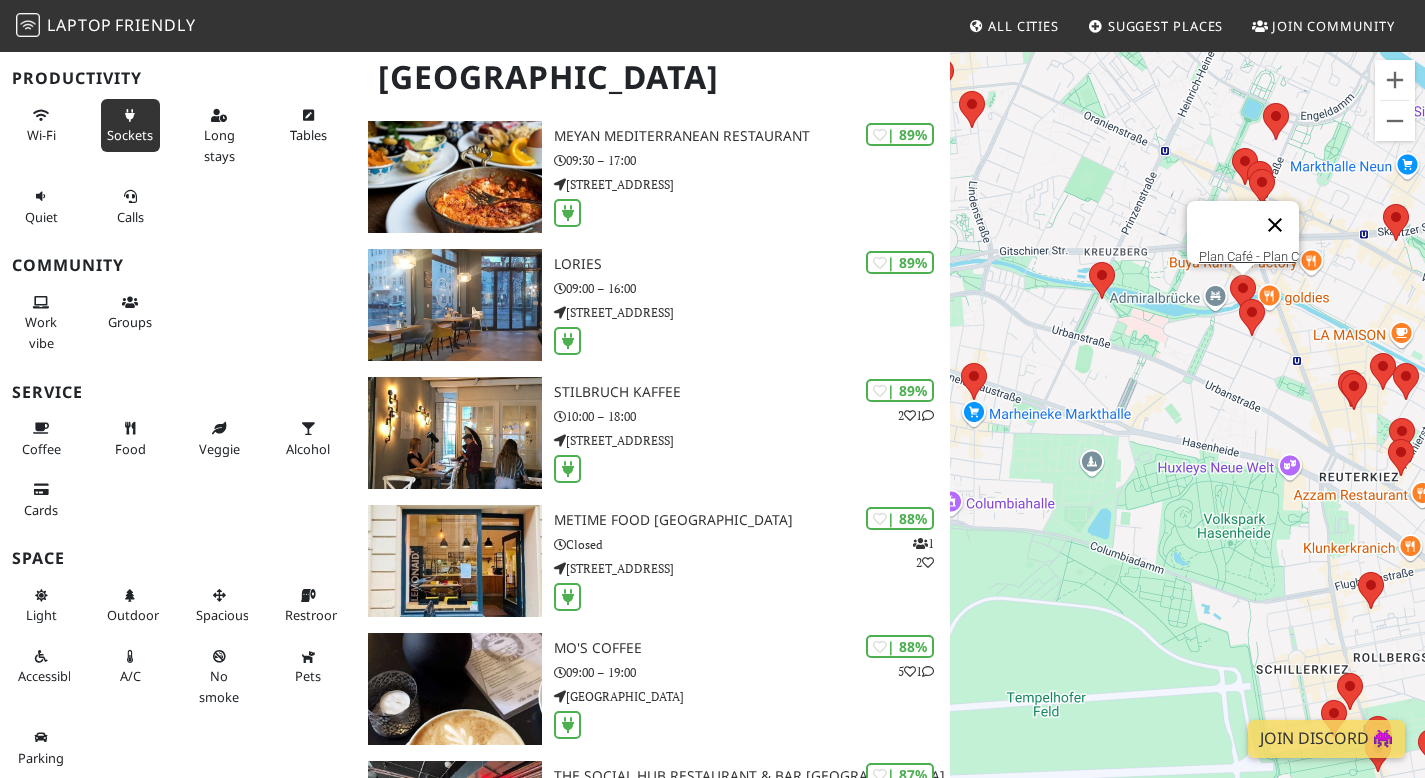 click at bounding box center (1275, 225) 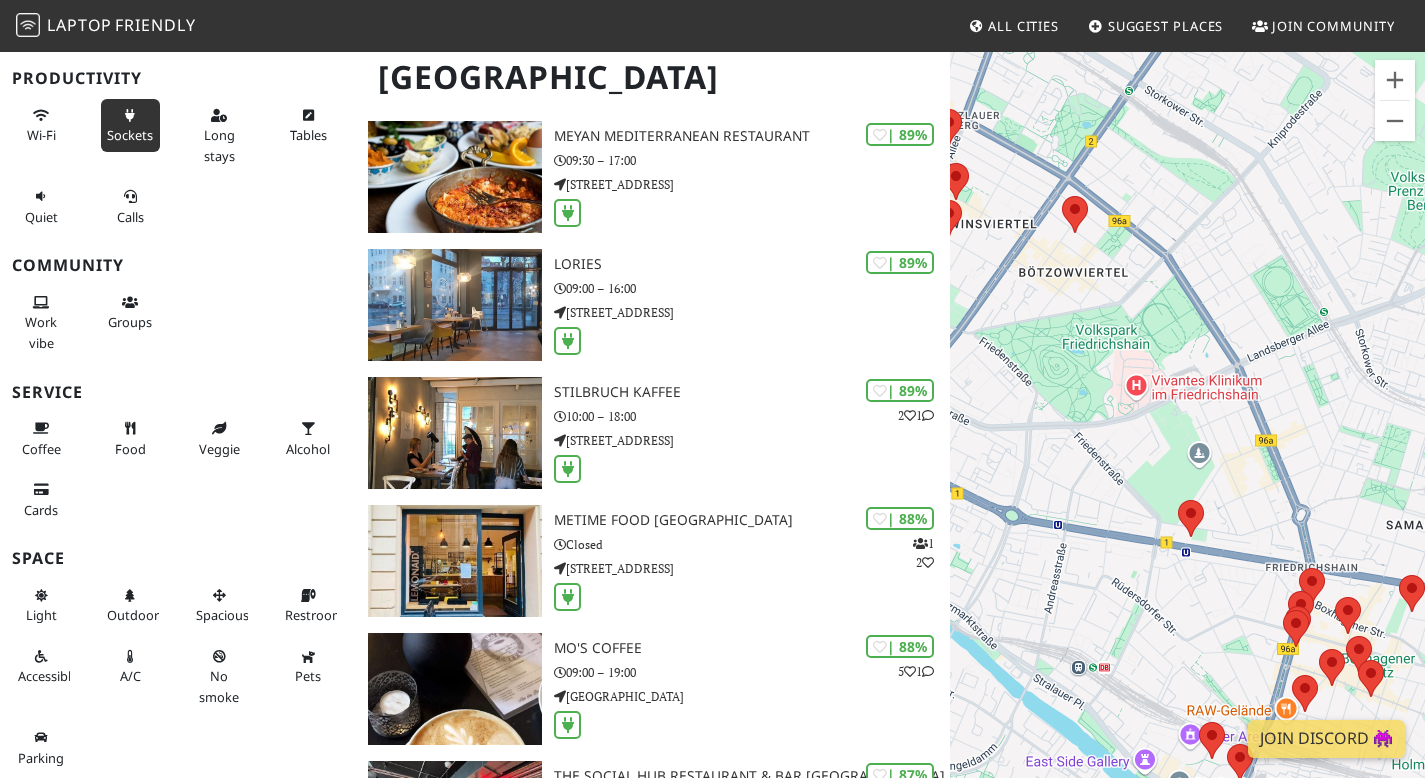 drag, startPoint x: 1186, startPoint y: 634, endPoint x: 1094, endPoint y: 354, distance: 294.727 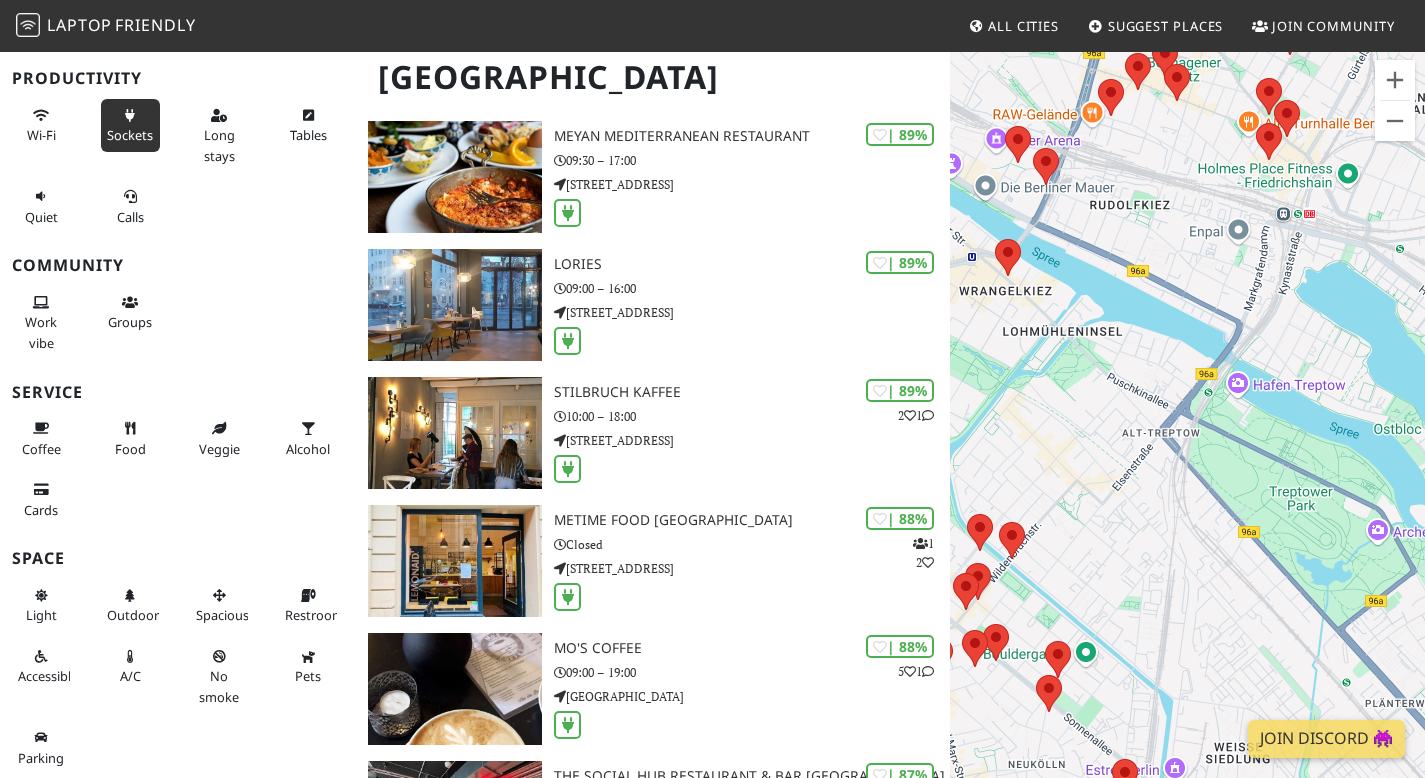 drag, startPoint x: 1080, startPoint y: 434, endPoint x: 1338, endPoint y: 344, distance: 273.24713 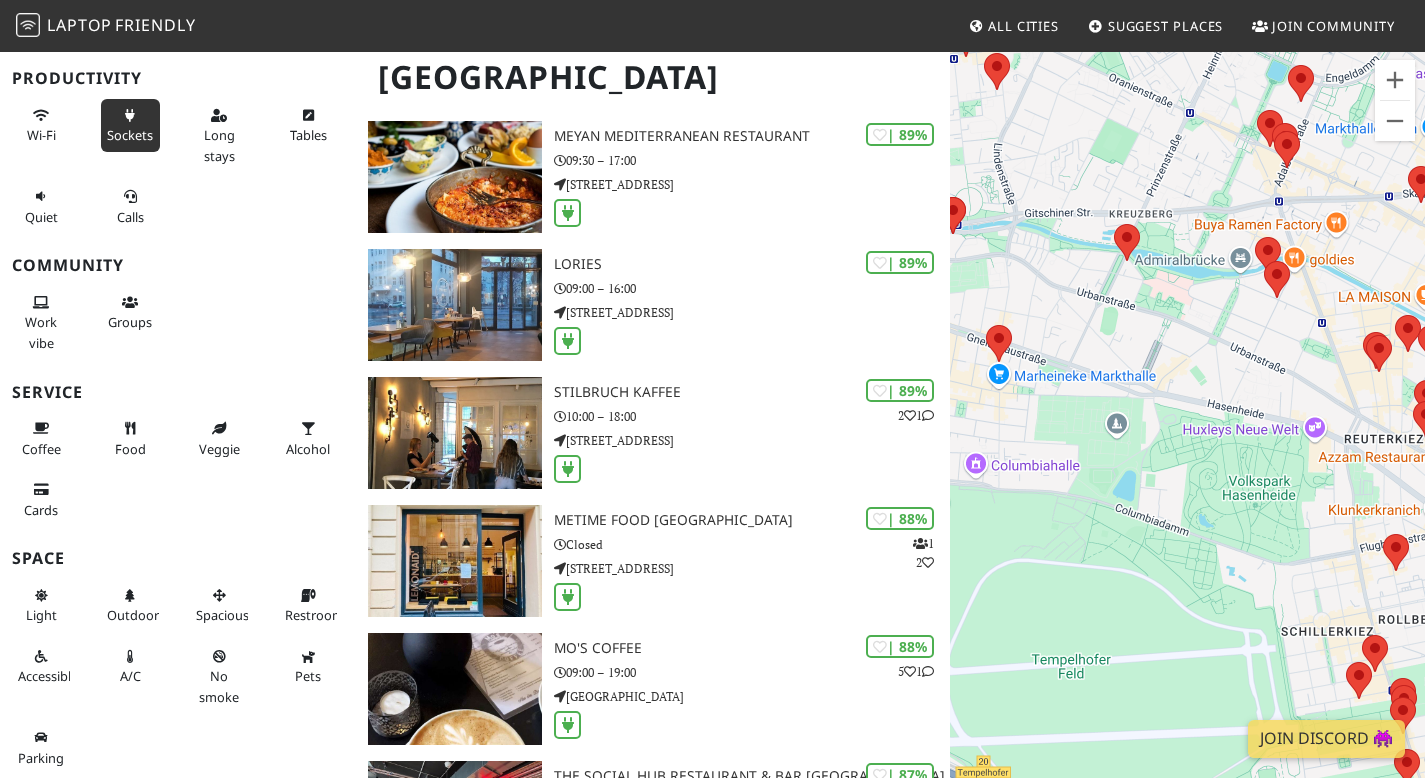 drag, startPoint x: 1171, startPoint y: 329, endPoint x: 1196, endPoint y: 409, distance: 83.81527 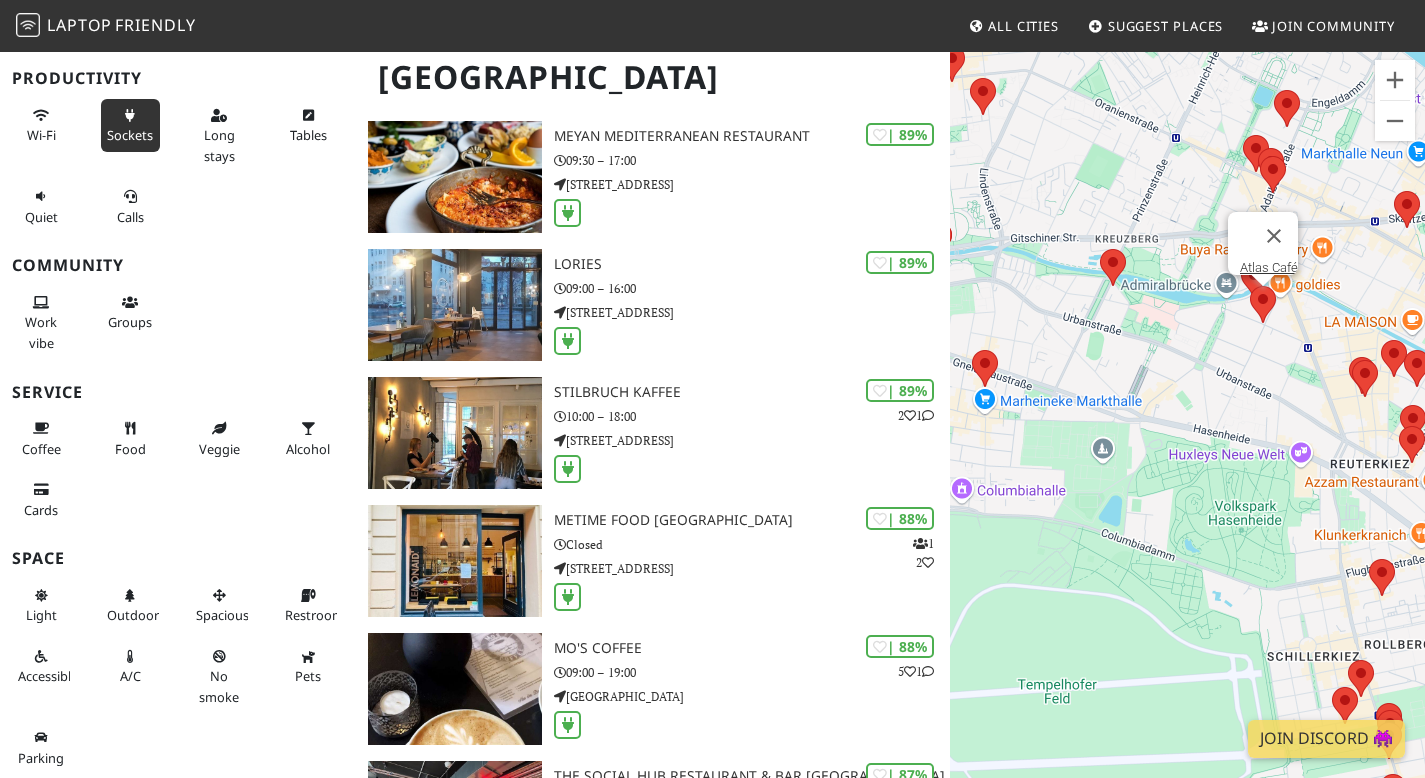 click at bounding box center [1250, 286] 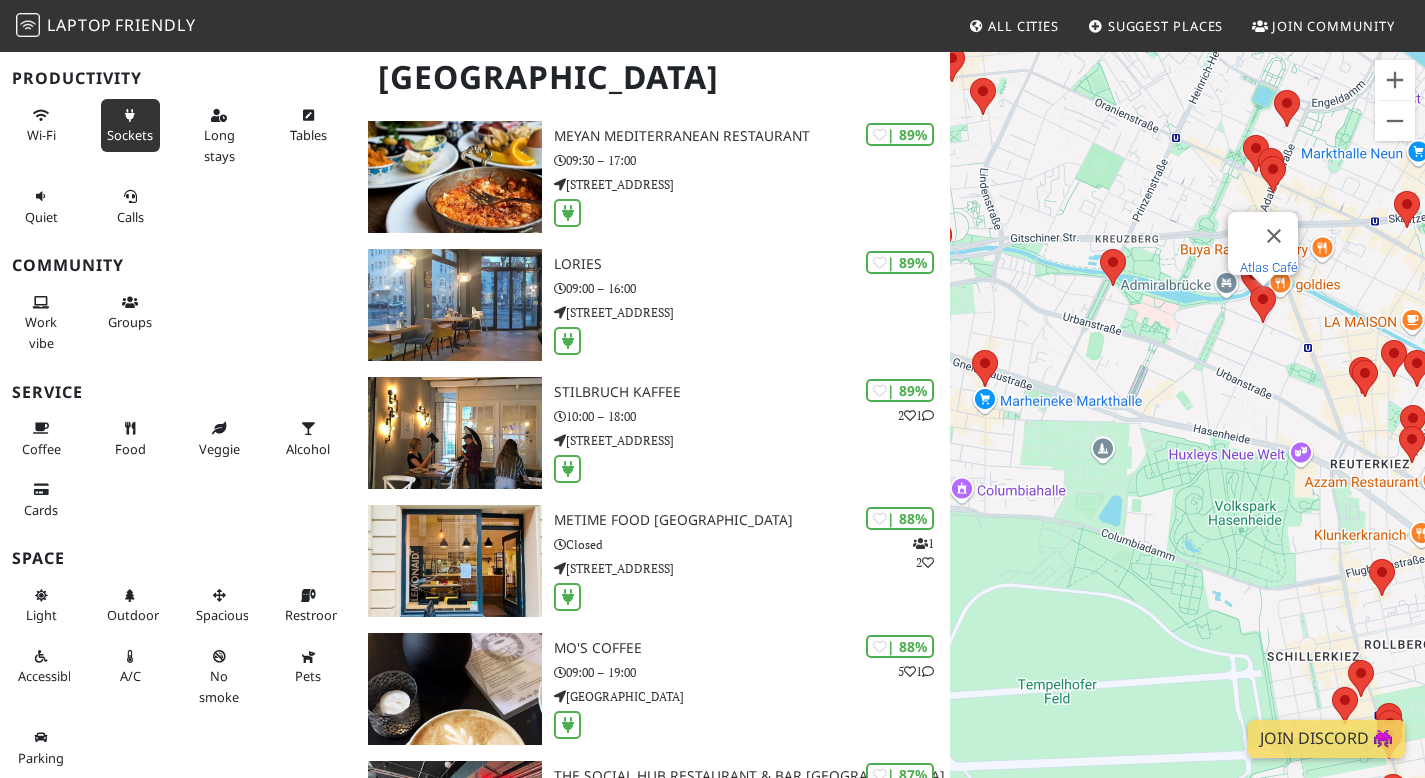 click on "Atlas Café" at bounding box center [1269, 267] 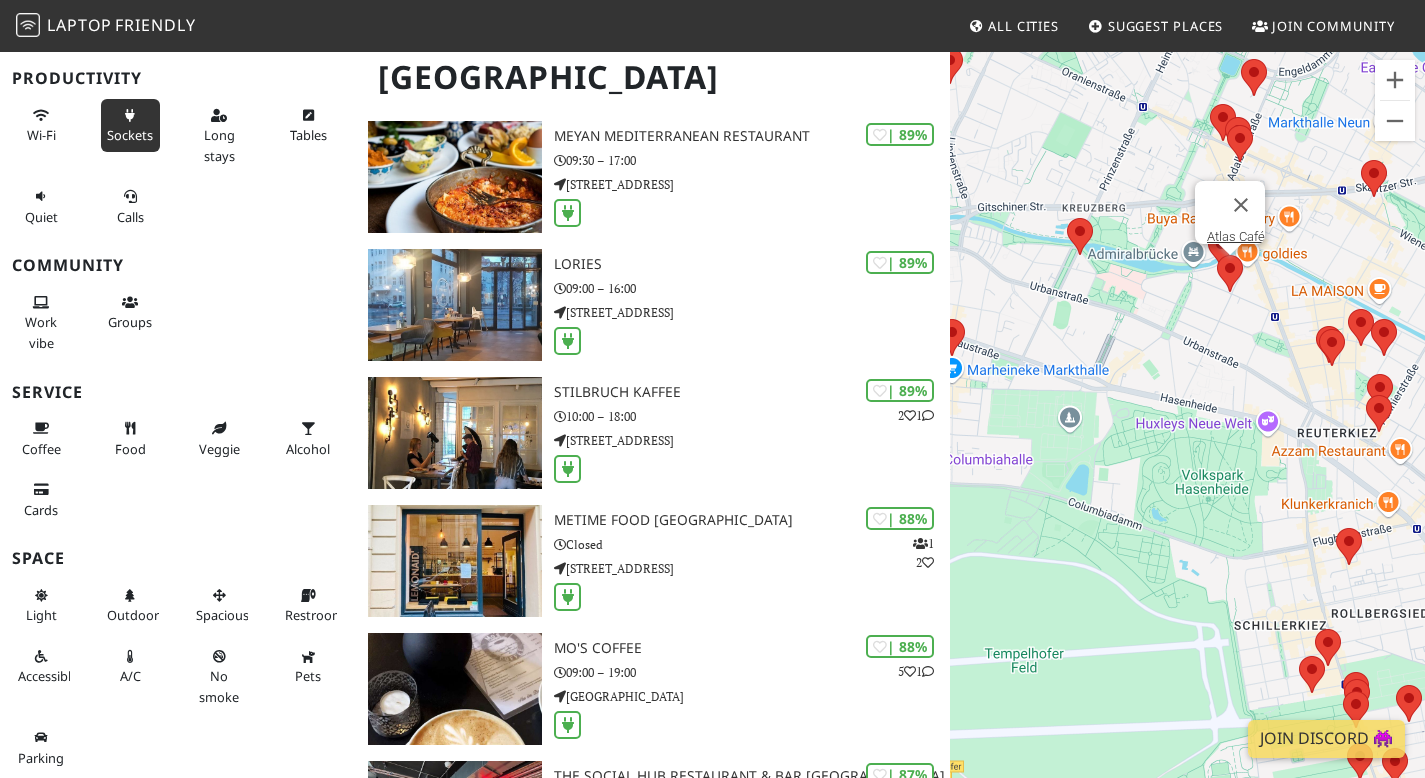 drag, startPoint x: 1307, startPoint y: 566, endPoint x: 1244, endPoint y: 513, distance: 82.32861 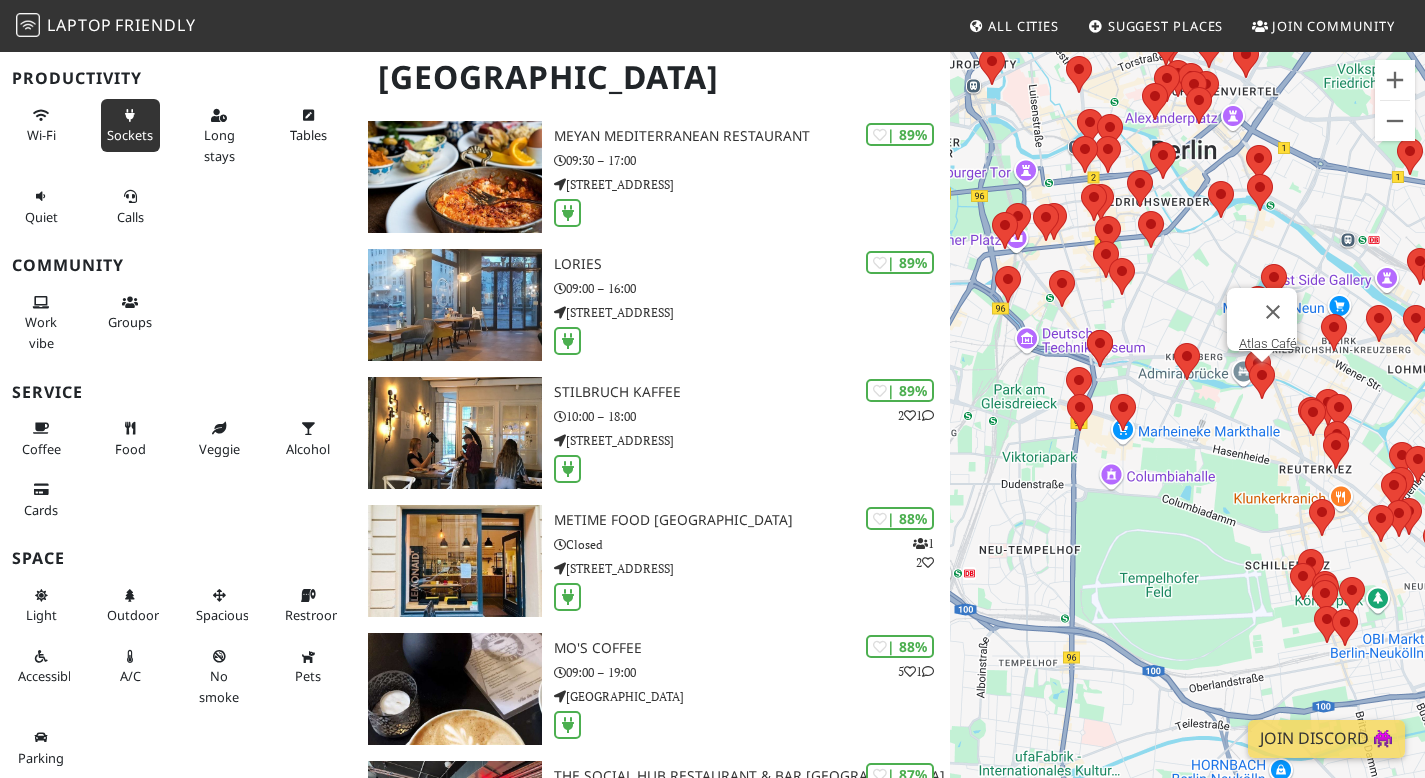 click on "Um von einem Element zum anderen zu gelangen, drückst du die Pfeiltasten entsprechend. Atlas Café" at bounding box center [1187, 439] 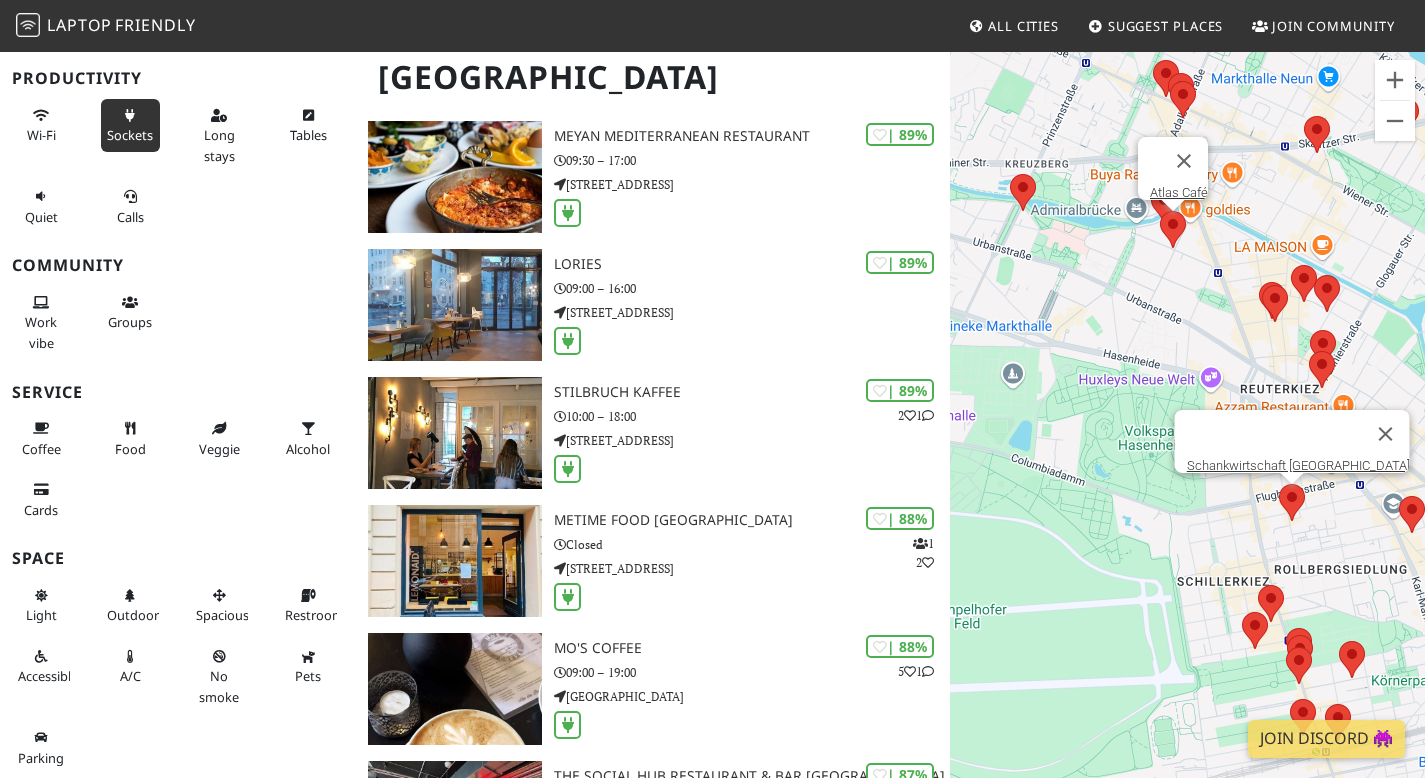 click on "Um von einem Element zum anderen zu gelangen, drückst du die Pfeiltasten entsprechend. Atlas Café Schankwirtschaft Laidak" at bounding box center (1187, 439) 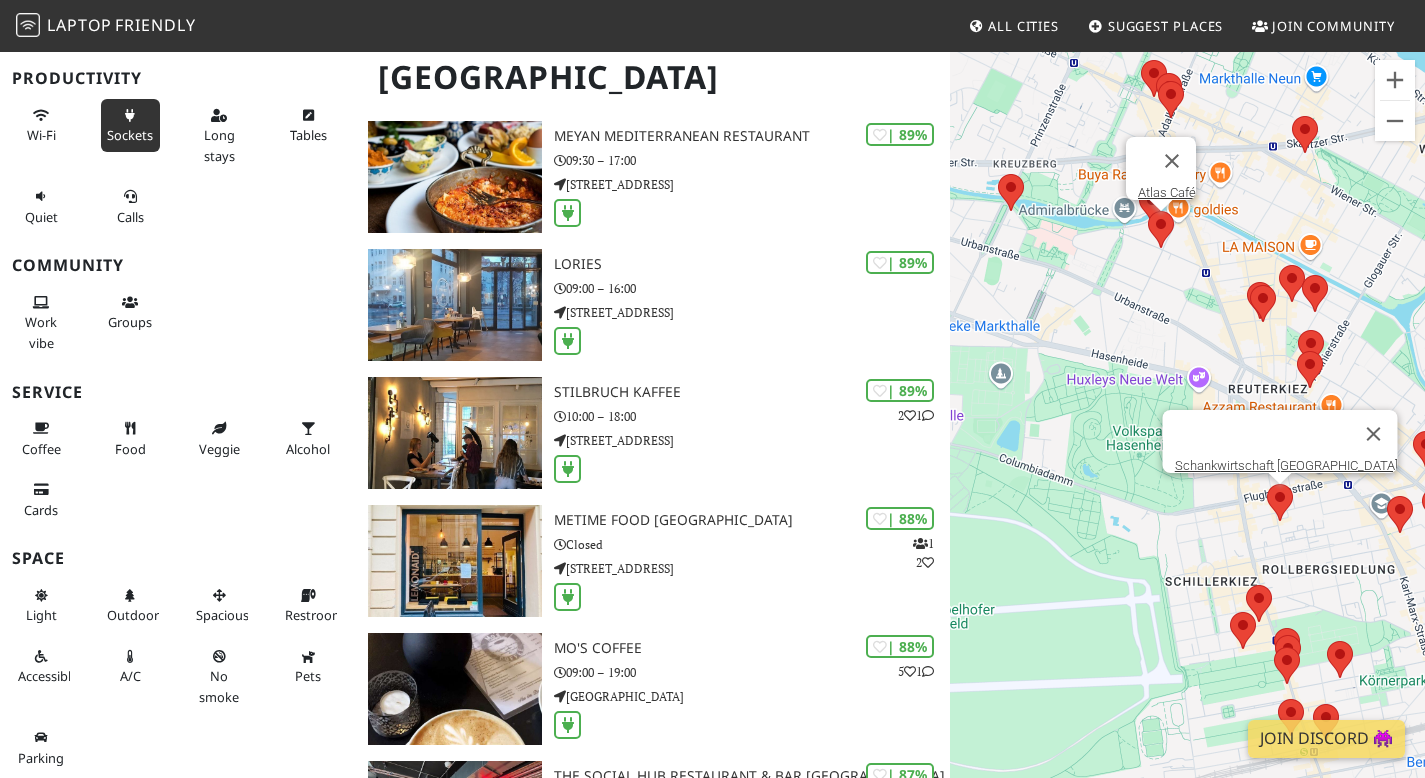 click at bounding box center [1267, 484] 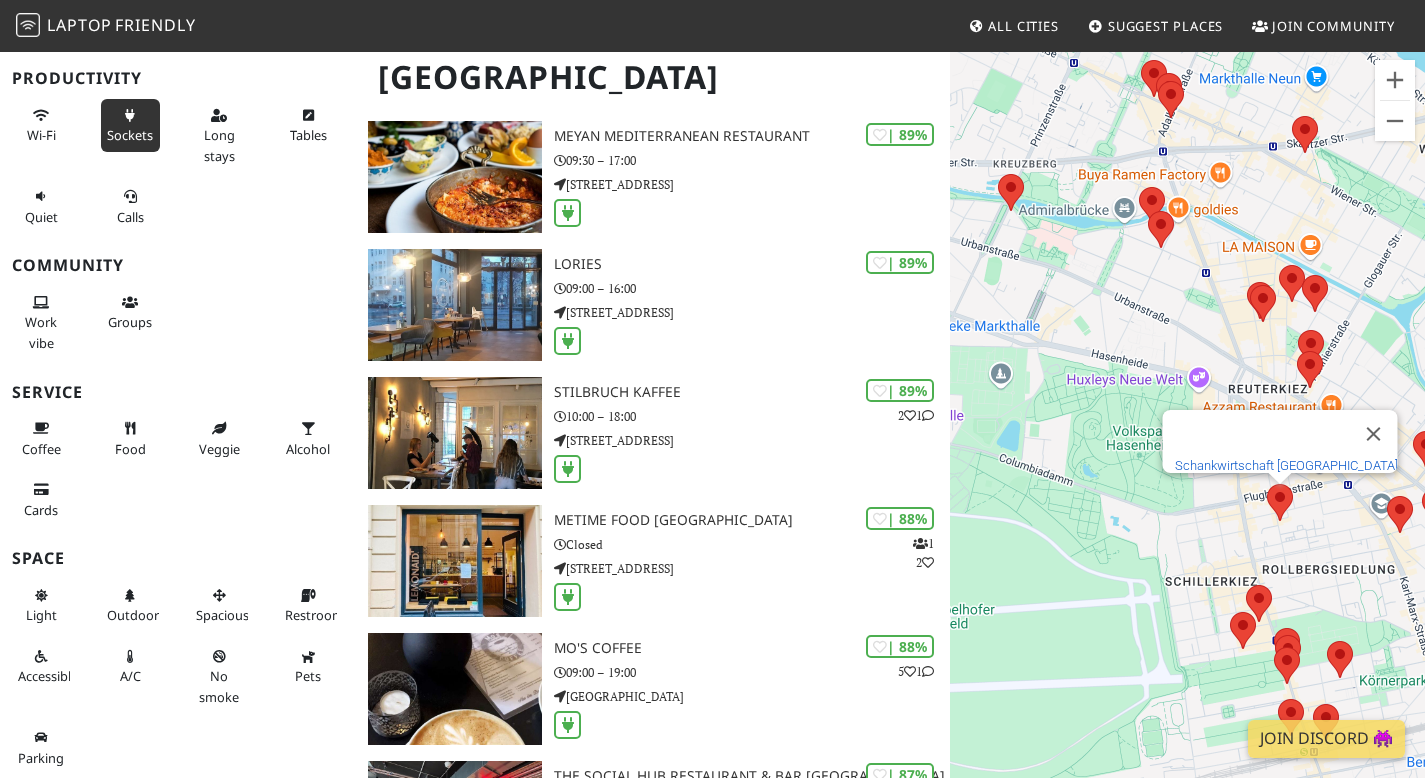 click on "Schankwirtschaft Laidak" at bounding box center (1285, 465) 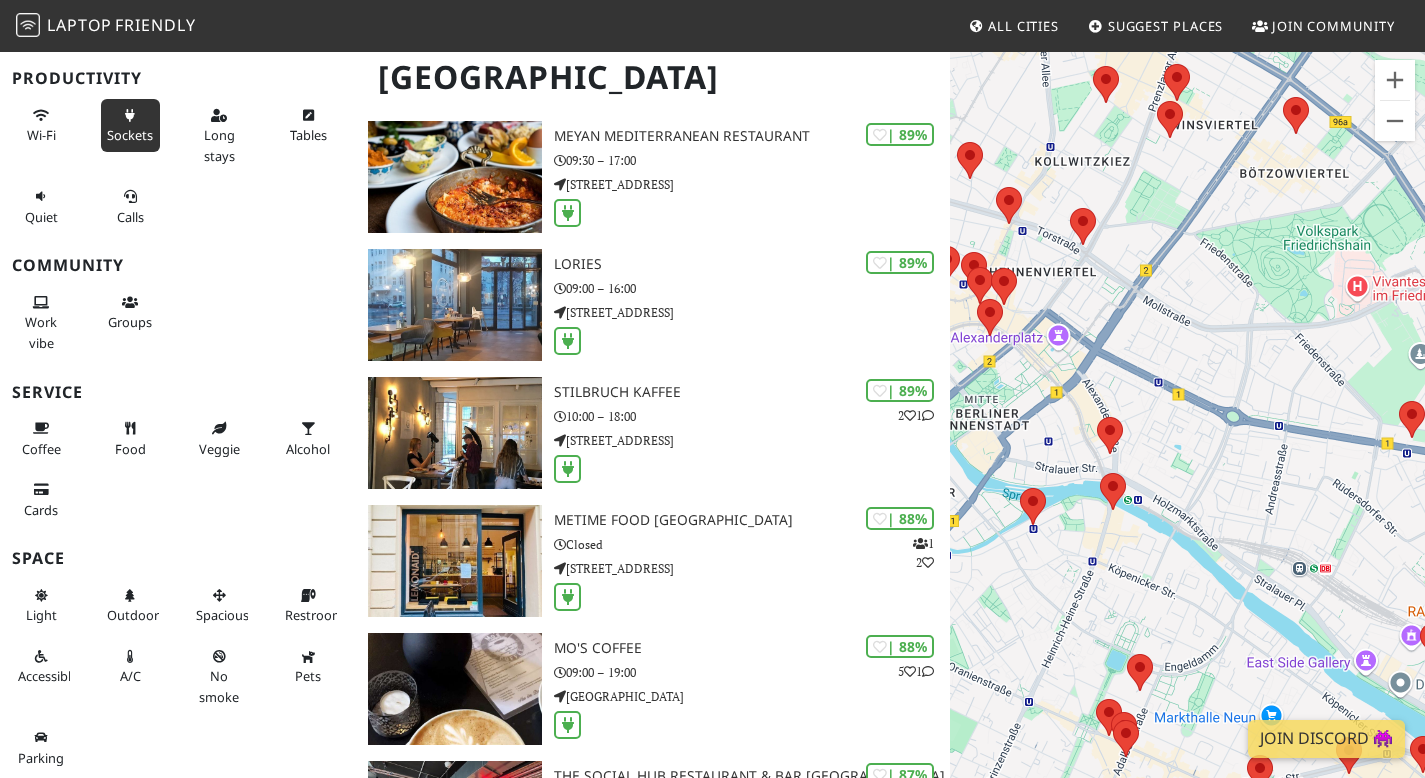 drag, startPoint x: 1181, startPoint y: 697, endPoint x: 1181, endPoint y: 434, distance: 263 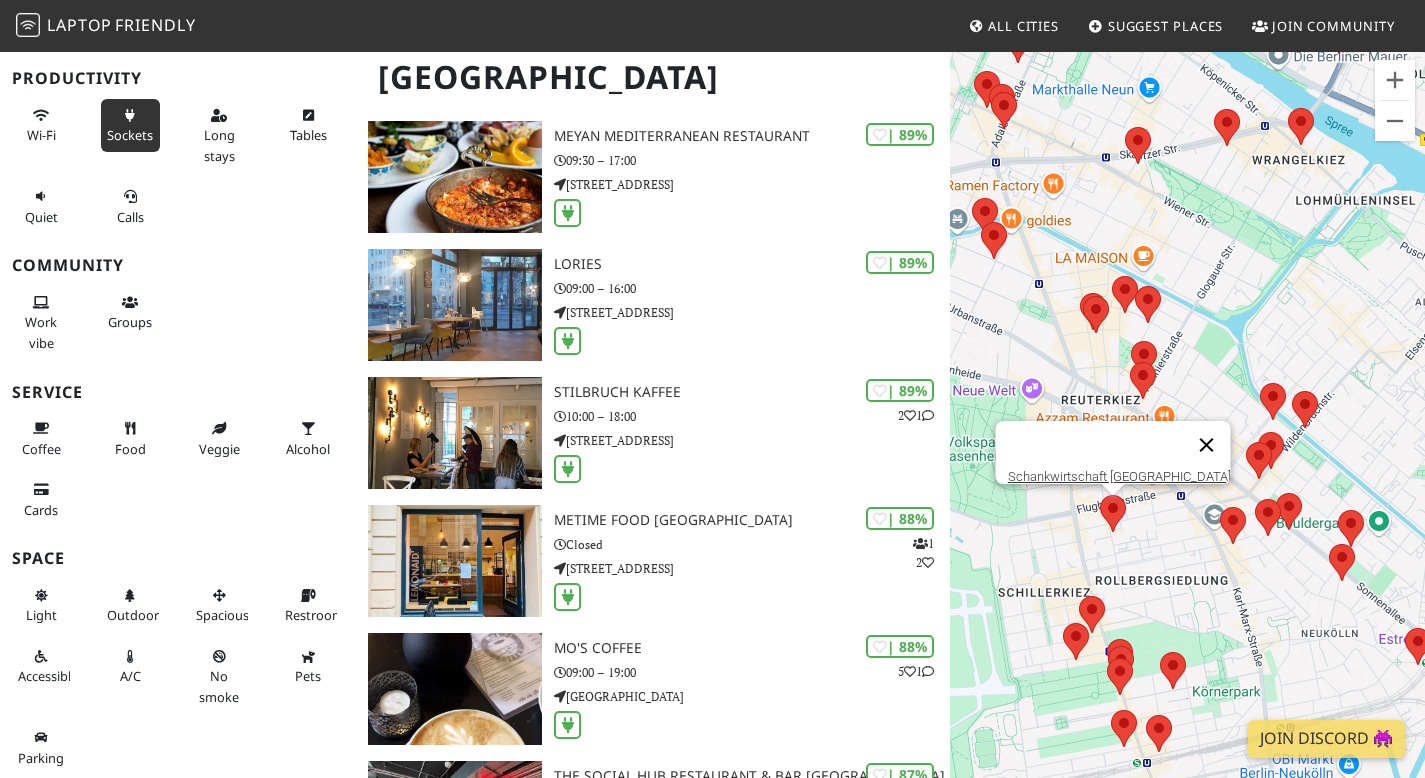 click at bounding box center [1206, 445] 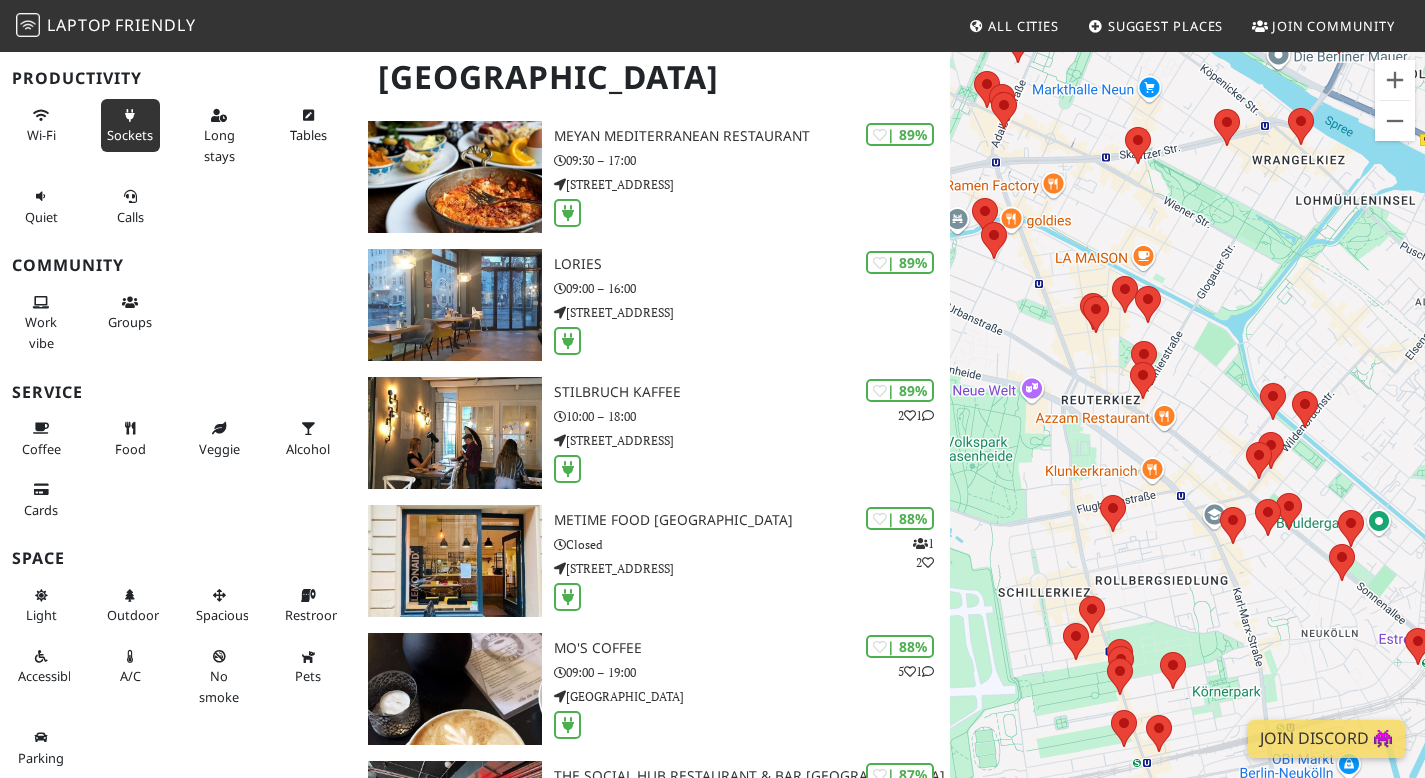 click on "Um von einem Element zum anderen zu gelangen, drückst du die Pfeiltasten entsprechend." at bounding box center (1187, 439) 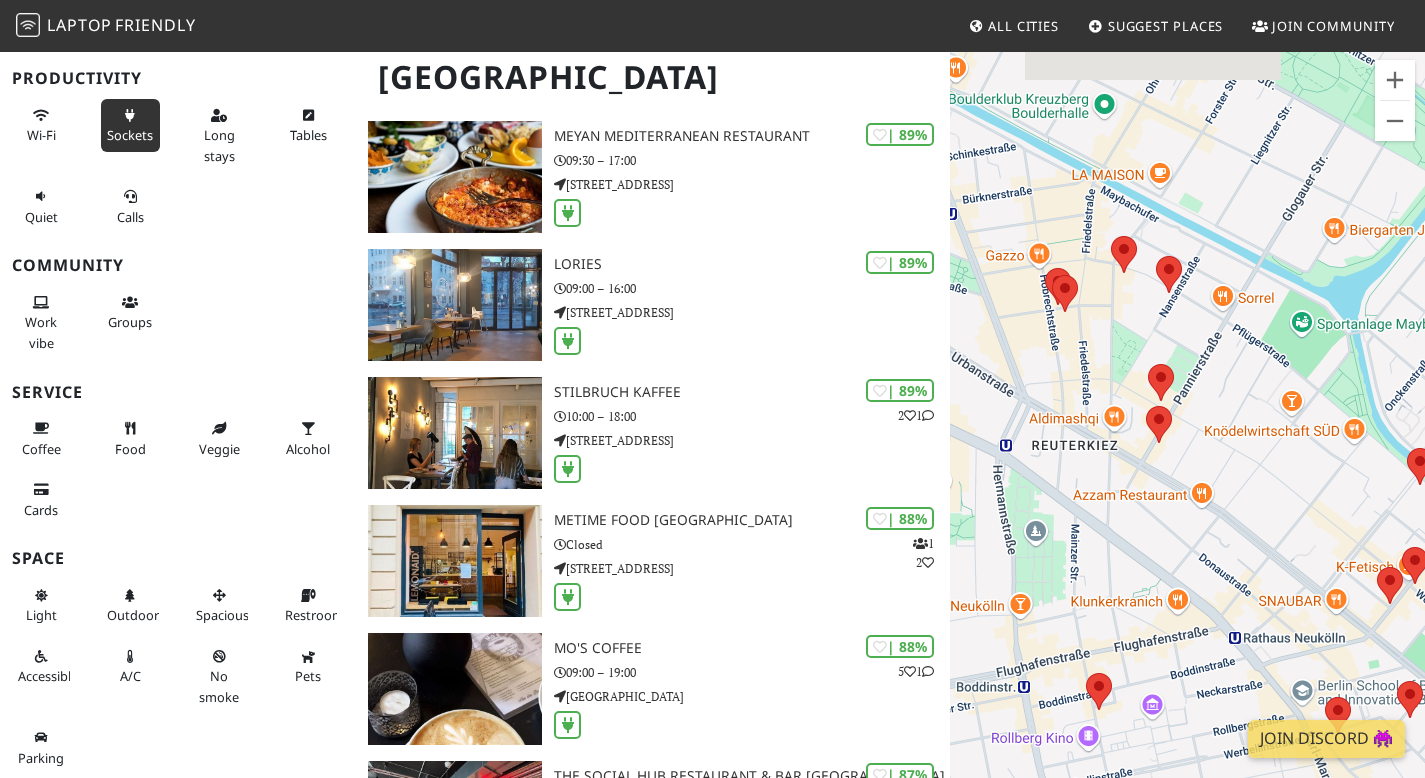 drag, startPoint x: 1032, startPoint y: 260, endPoint x: 1129, endPoint y: 310, distance: 109.128365 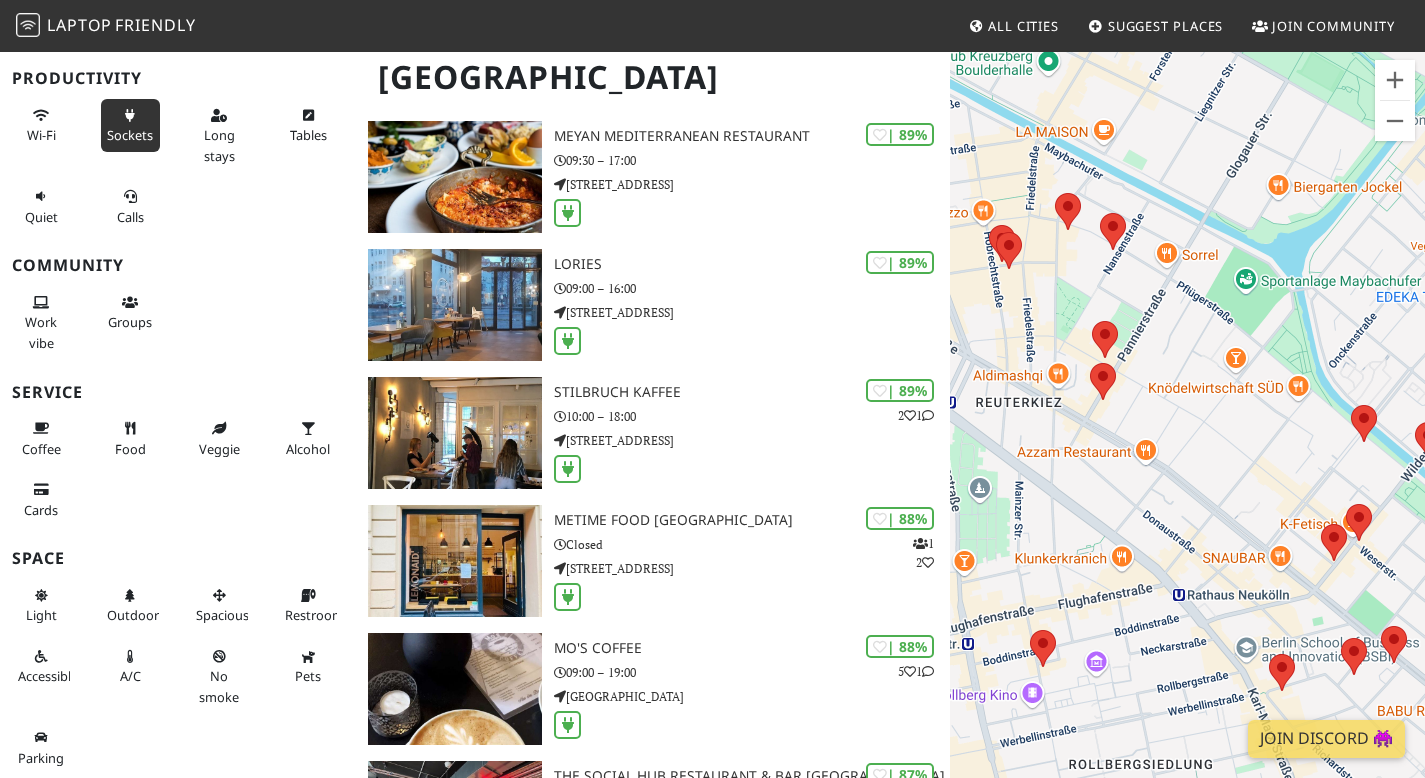 drag, startPoint x: 1275, startPoint y: 646, endPoint x: 1176, endPoint y: 581, distance: 118.43141 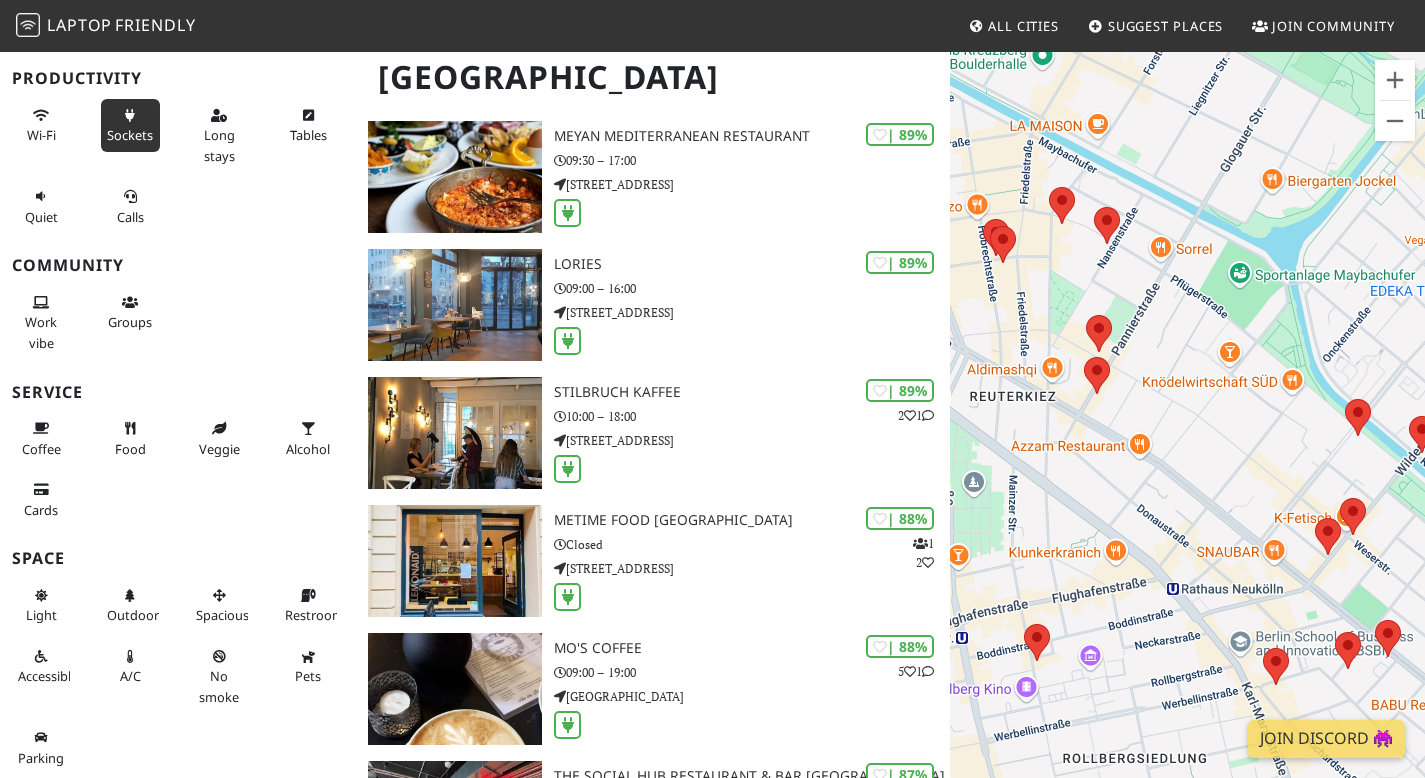 click on "Um von einem Element zum anderen zu gelangen, drückst du die Pfeiltasten entsprechend." at bounding box center (1187, 439) 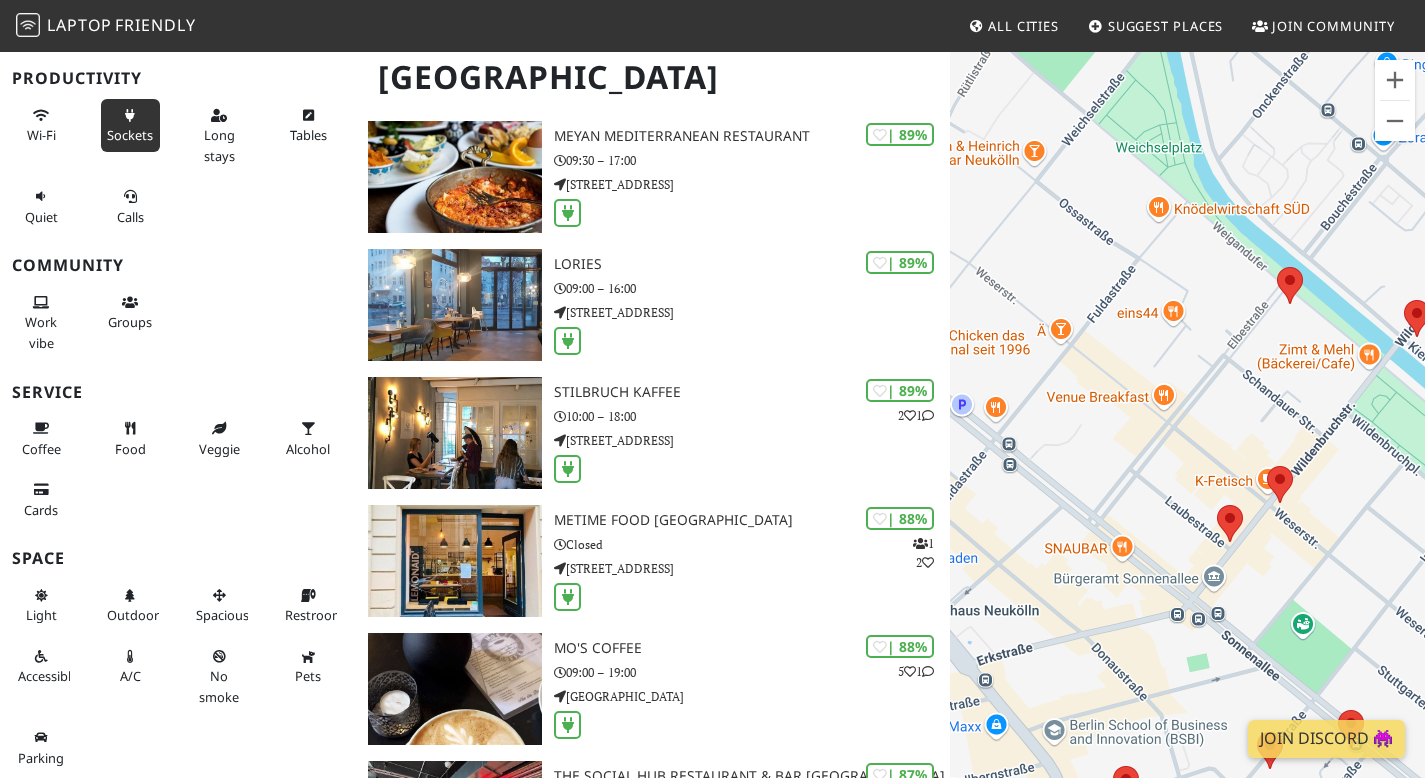 click on "Um von einem Element zum anderen zu gelangen, drückst du die Pfeiltasten entsprechend." at bounding box center (1187, 439) 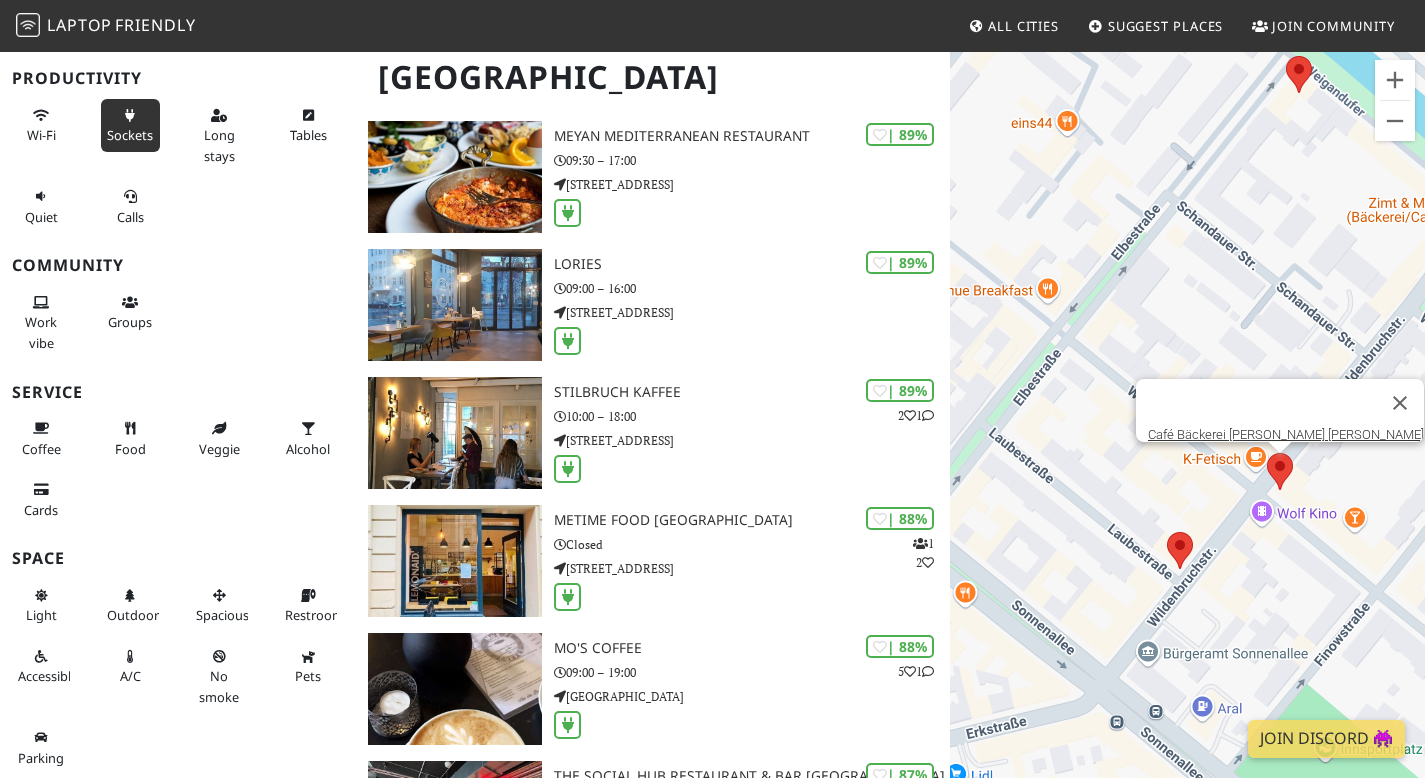 click at bounding box center [1267, 453] 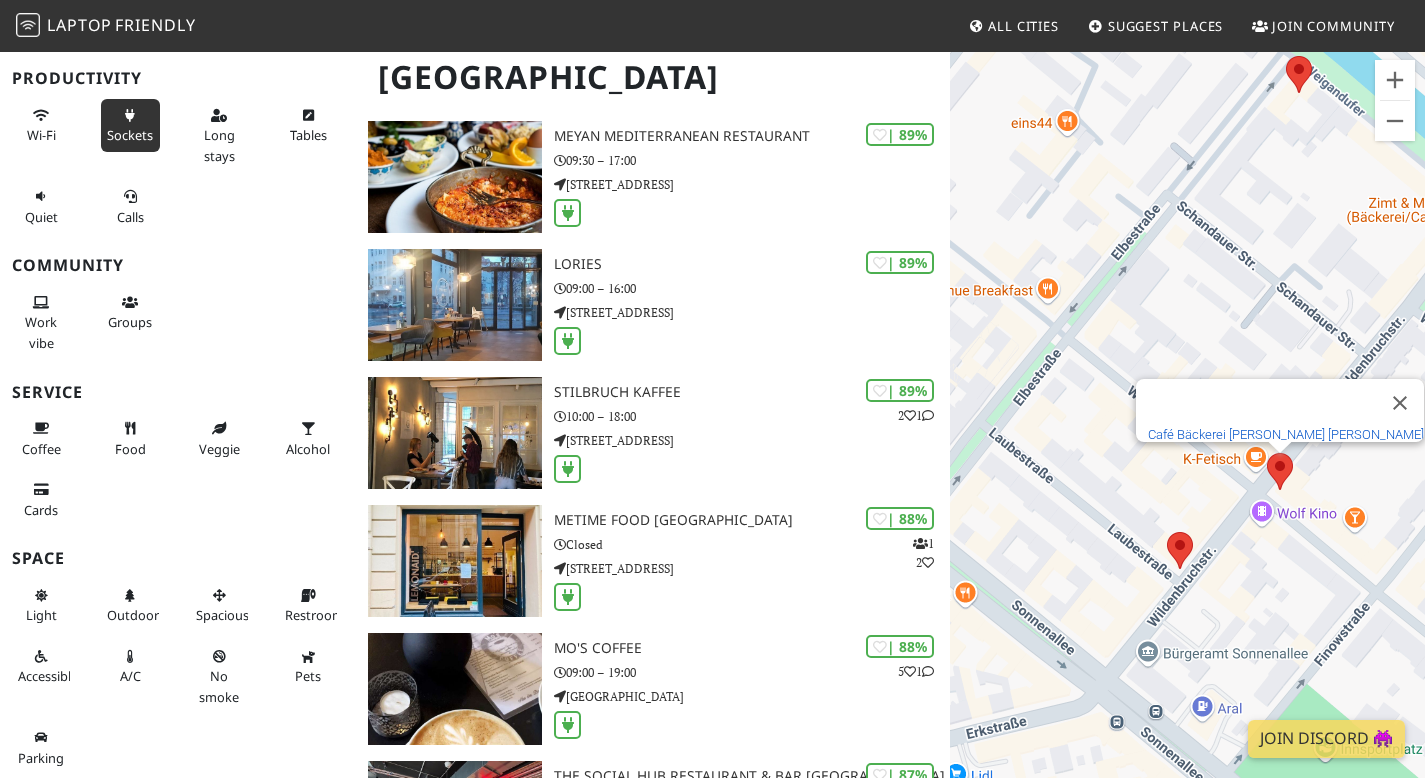 click on "Café Bäckerei [PERSON_NAME] [PERSON_NAME]" at bounding box center (1286, 434) 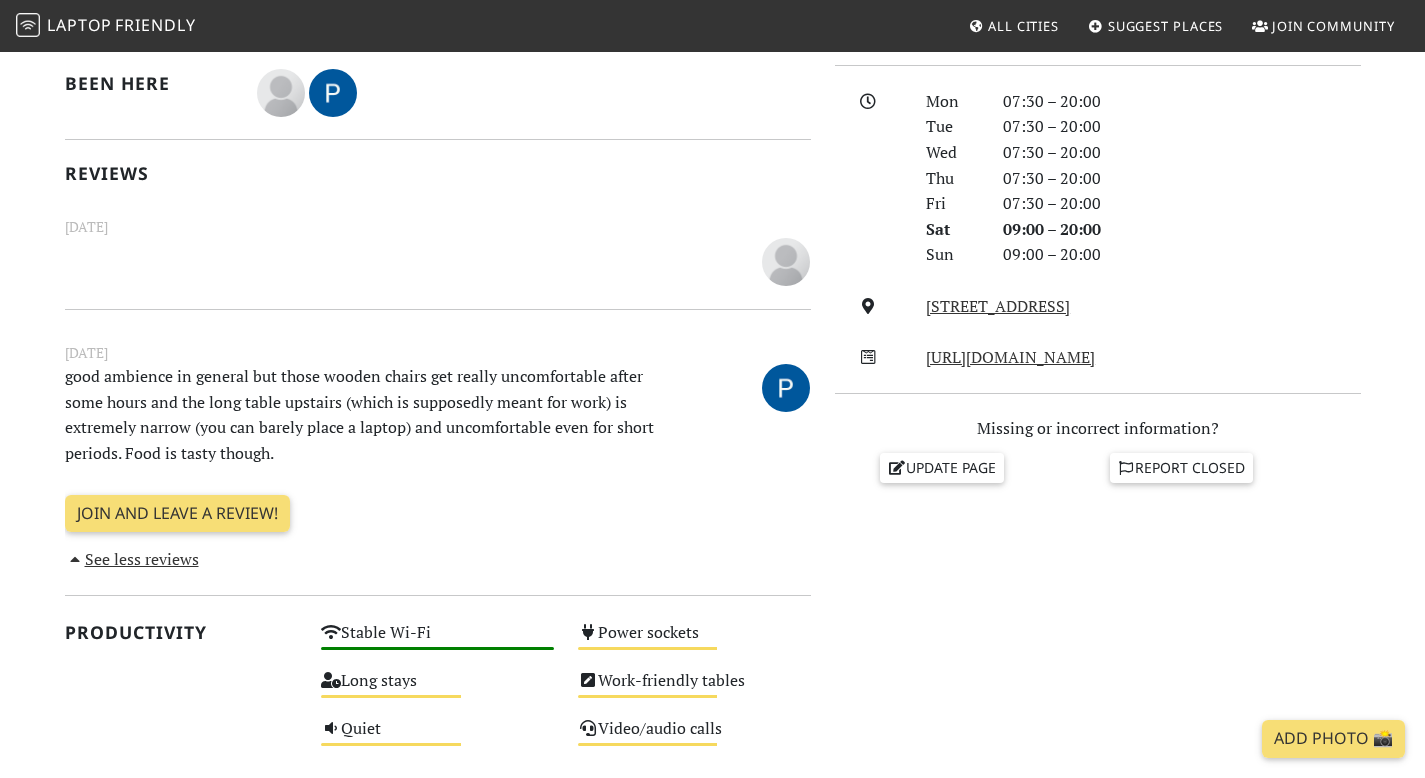 scroll, scrollTop: 538, scrollLeft: 0, axis: vertical 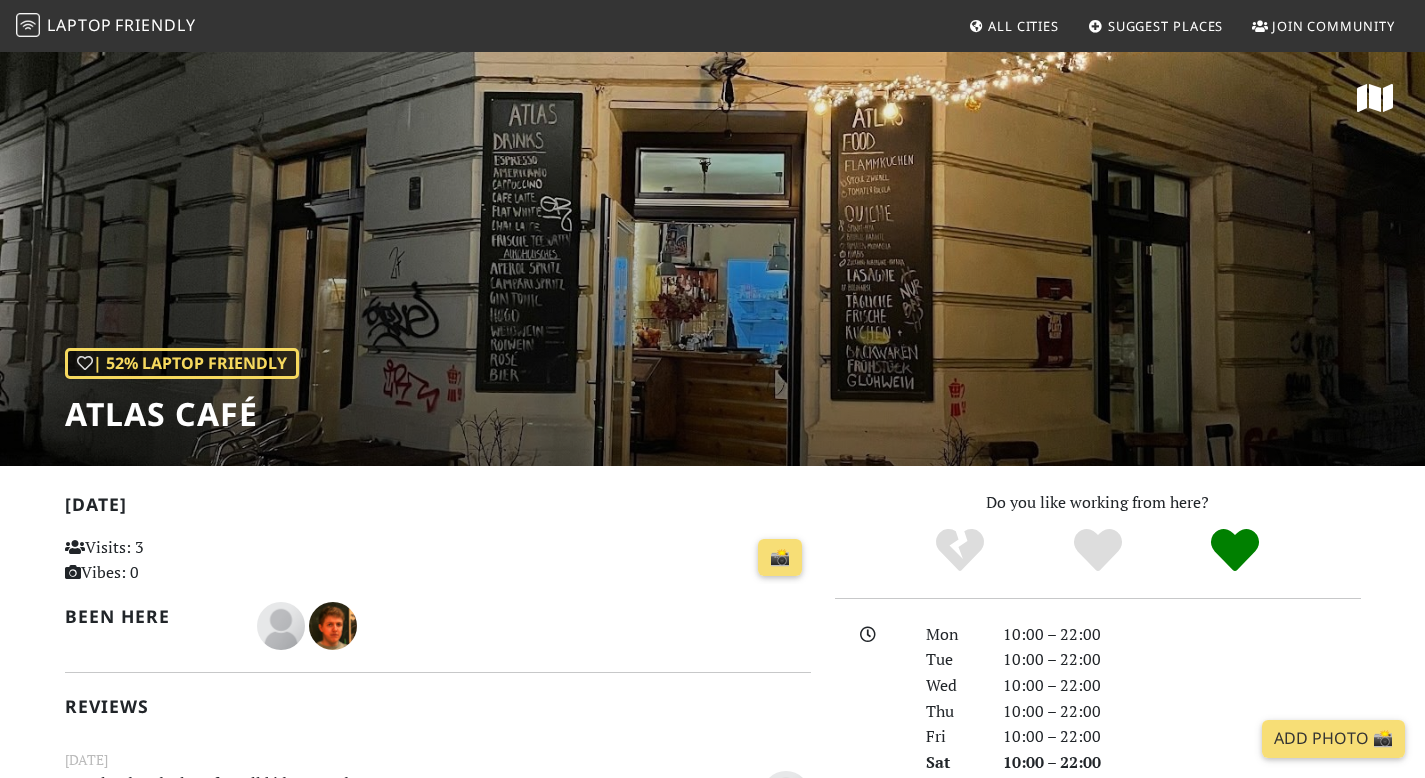 click on "| 52% Laptop Friendly
Atlas Café" at bounding box center [712, 258] 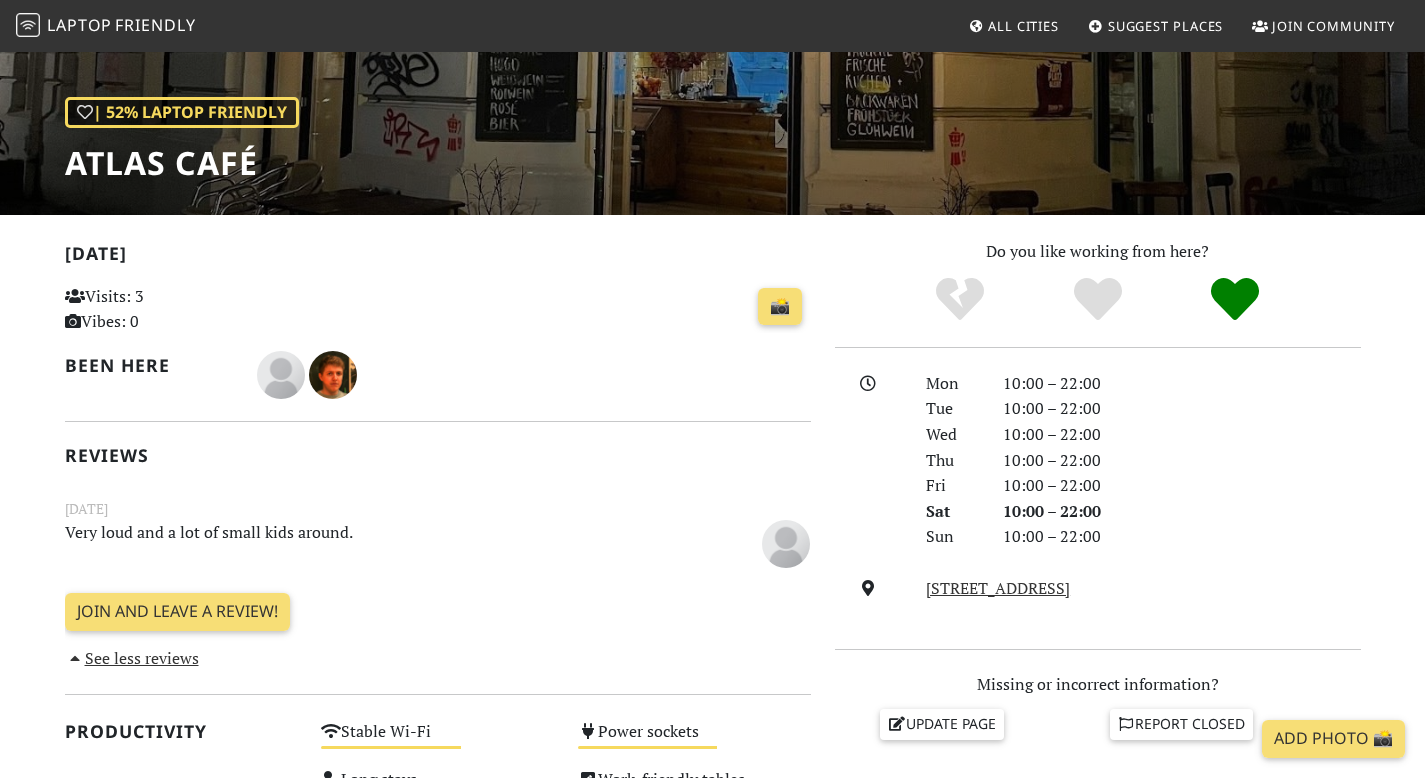 scroll, scrollTop: 248, scrollLeft: 0, axis: vertical 